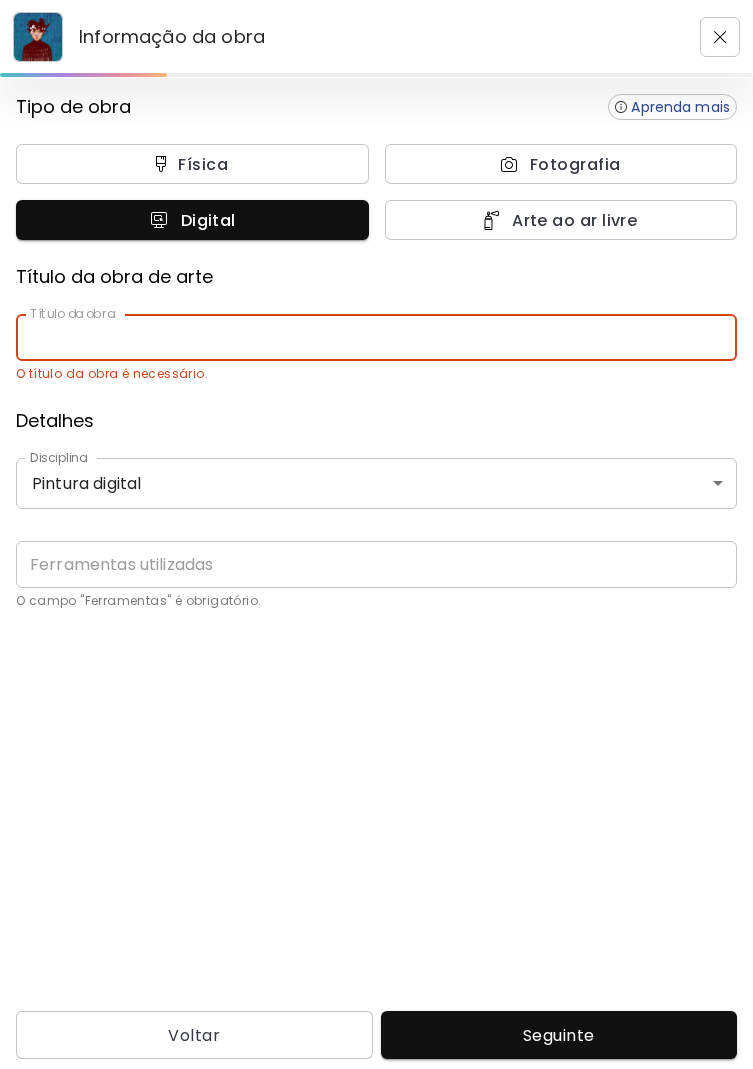 scroll, scrollTop: 0, scrollLeft: 0, axis: both 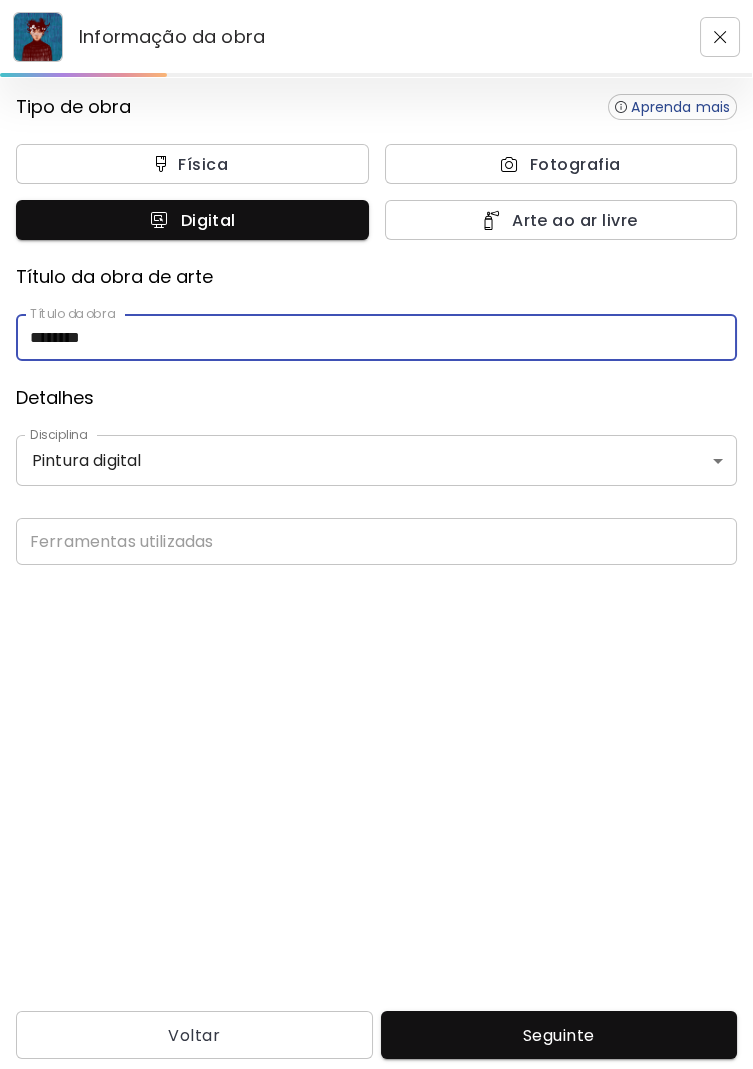 type on "*******" 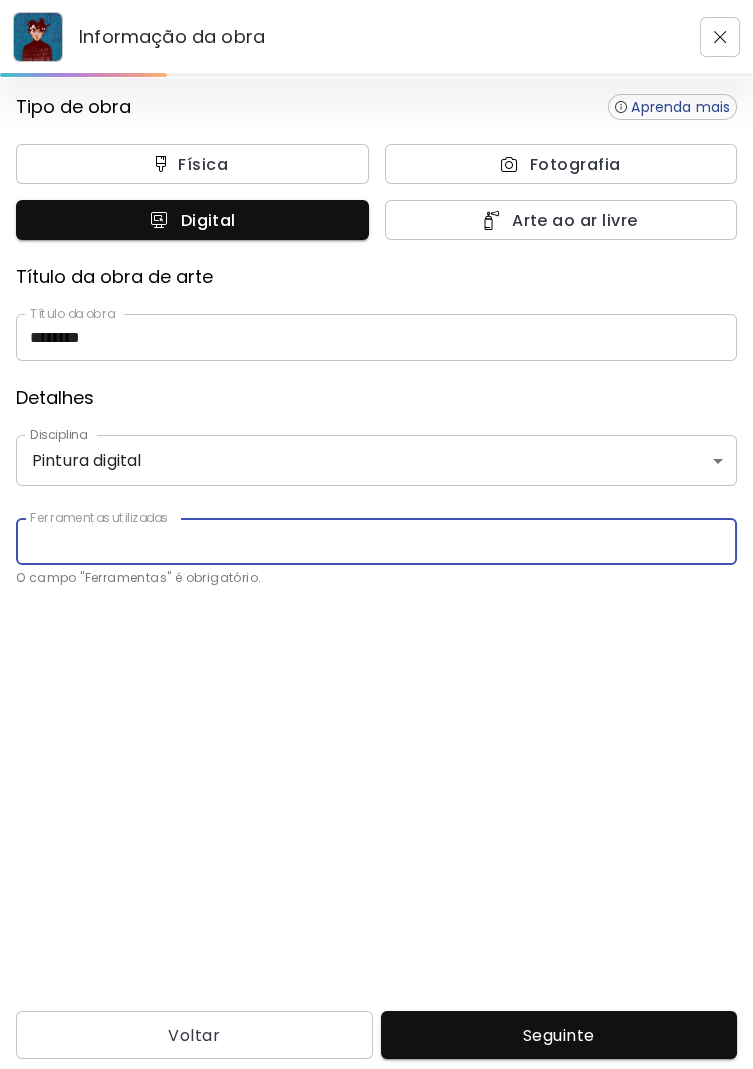 click at bounding box center (376, 541) 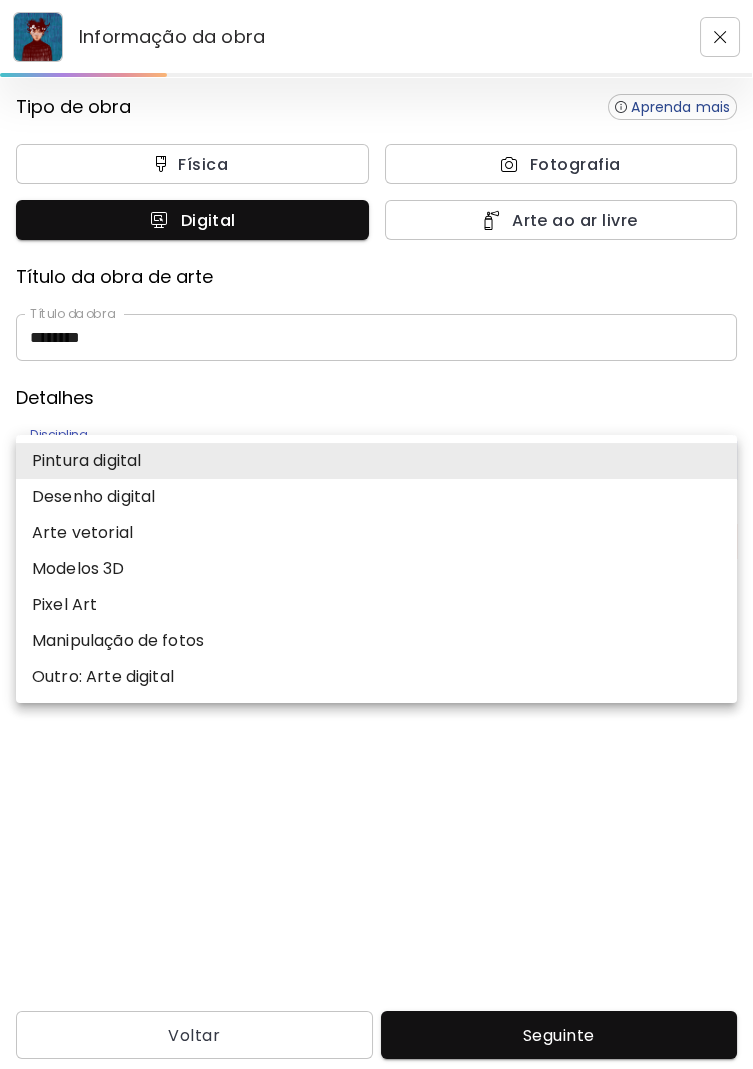 click at bounding box center [376, 534] 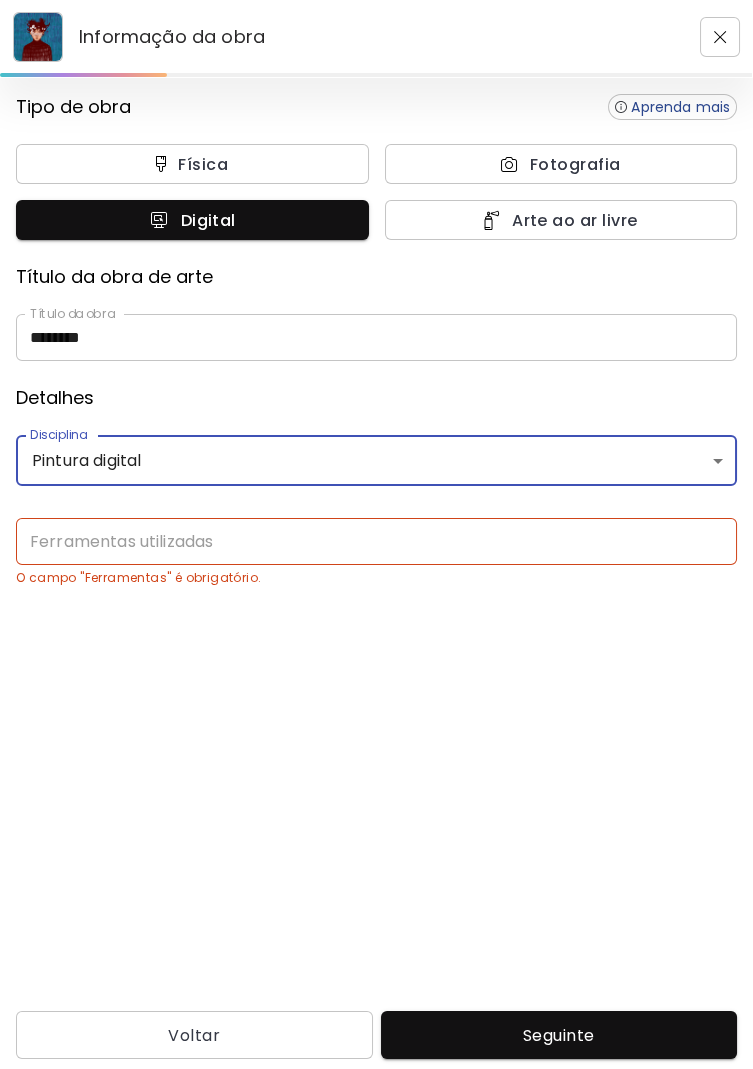 click at bounding box center (376, 541) 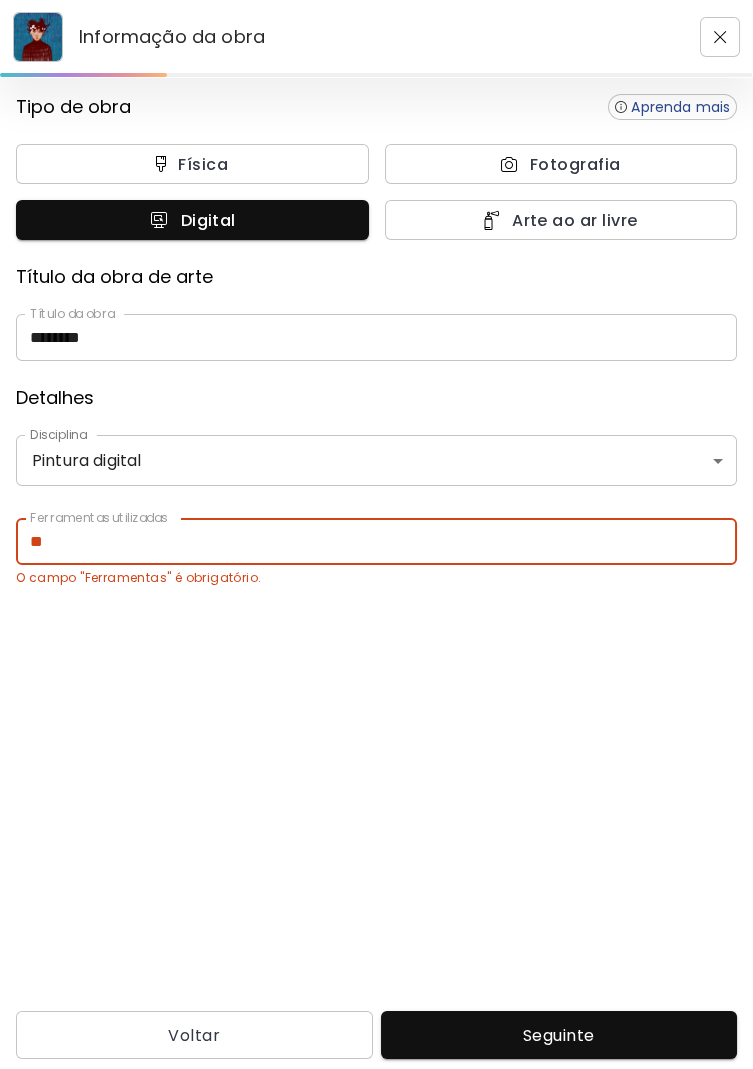 type on "*" 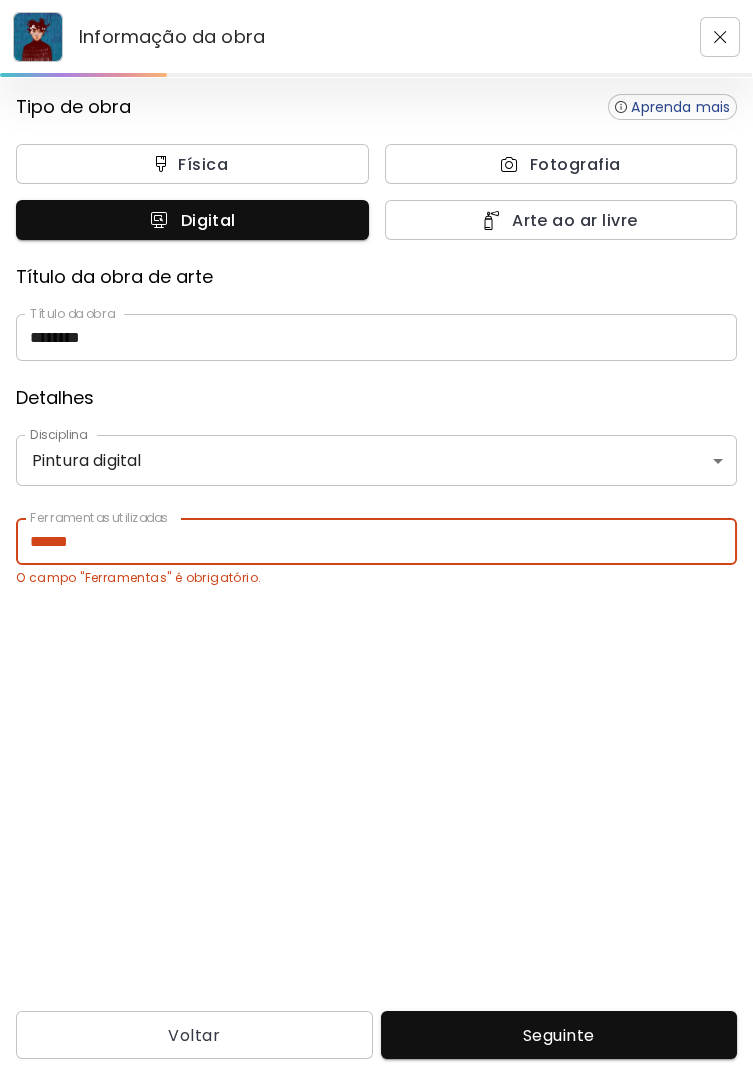 type on "******" 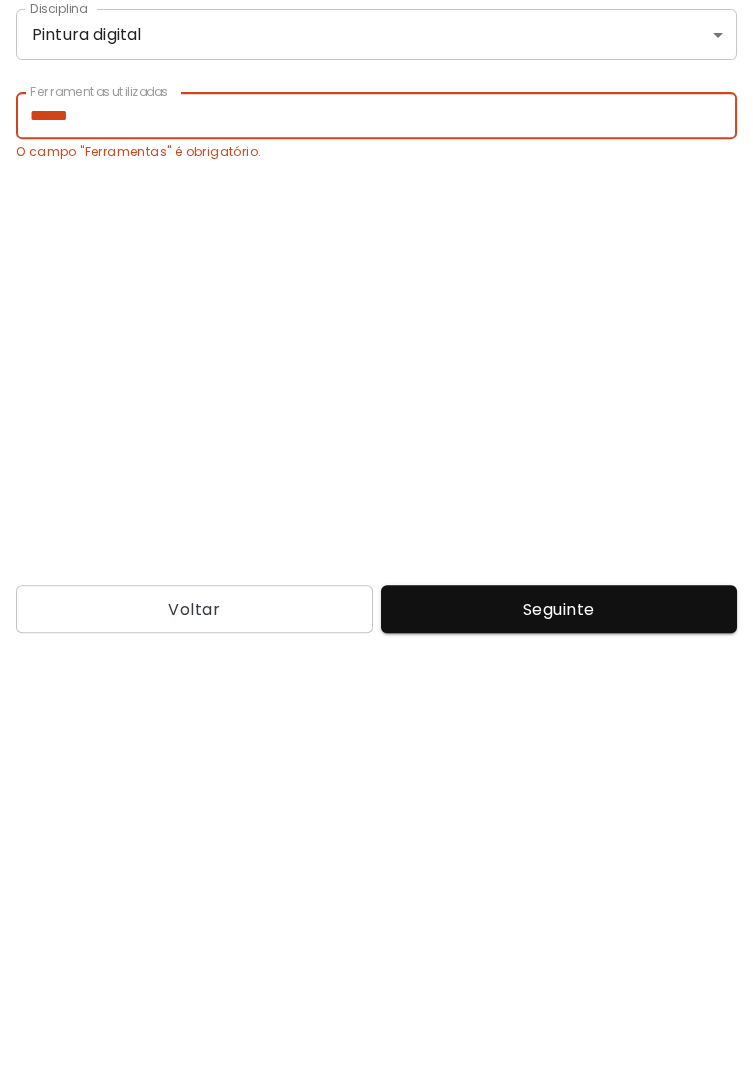 click on "Seguinte" at bounding box center [559, 1035] 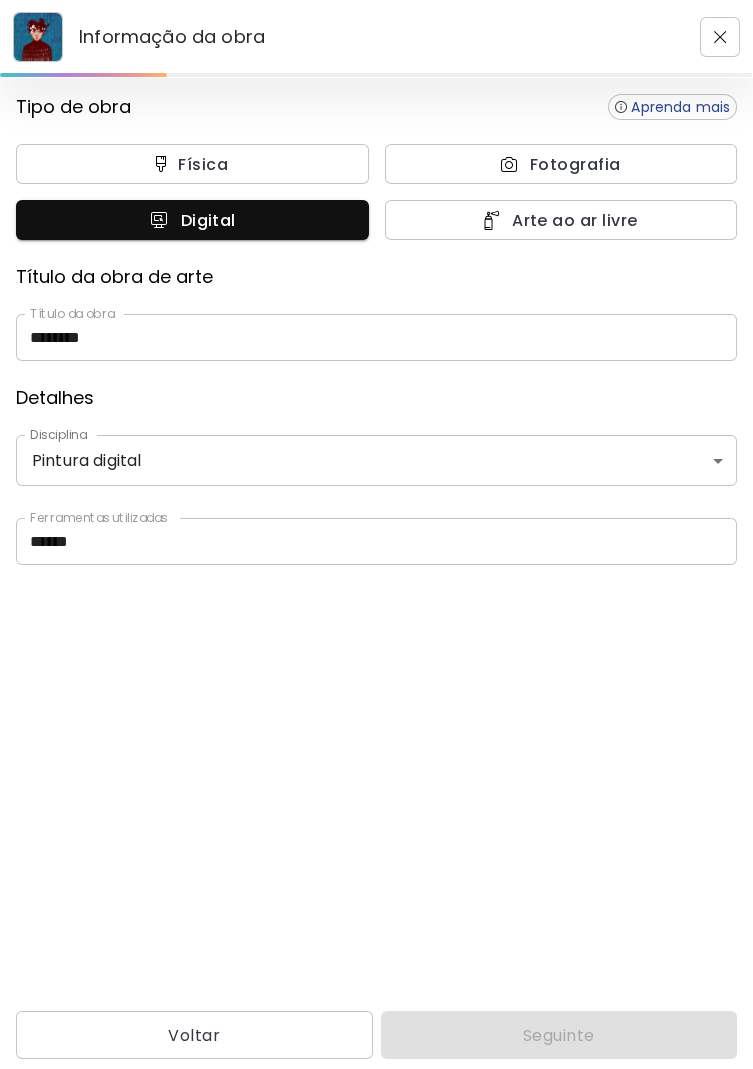 scroll, scrollTop: 0, scrollLeft: 0, axis: both 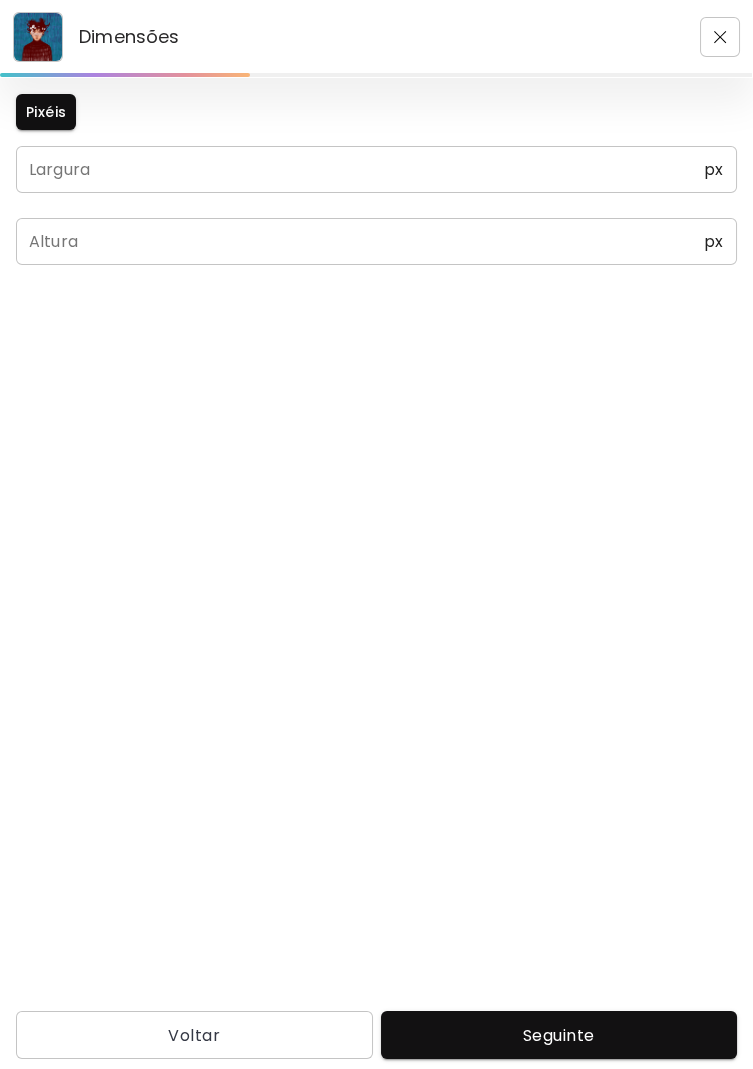 click at bounding box center [360, 169] 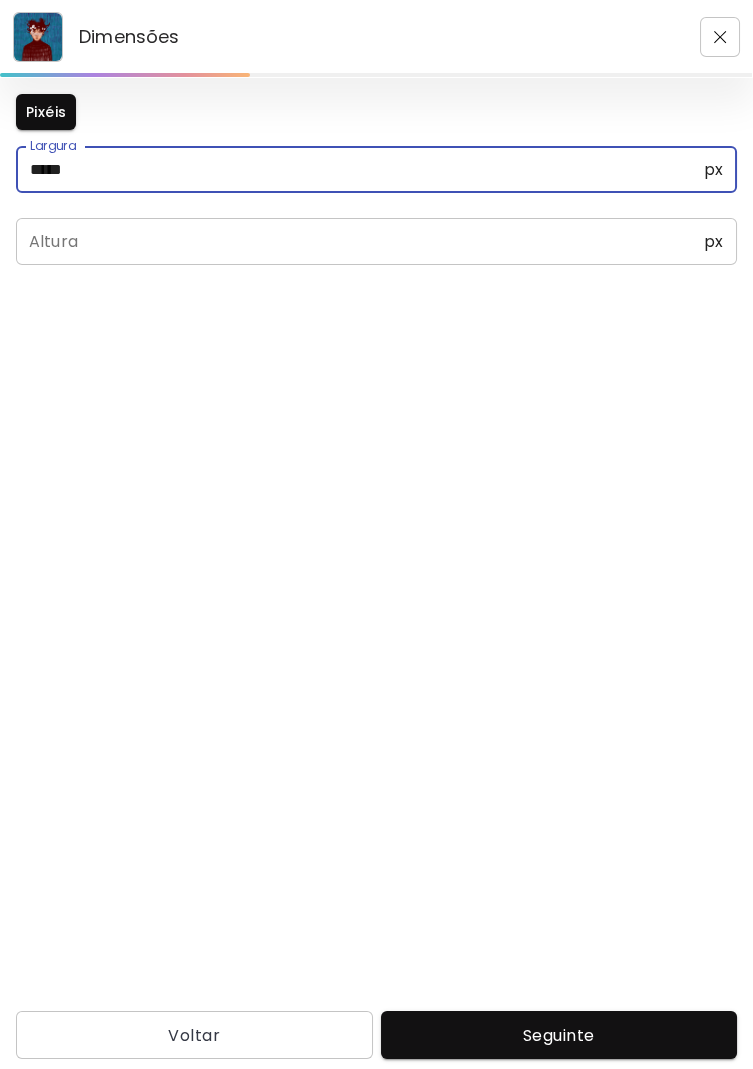 type on "*****" 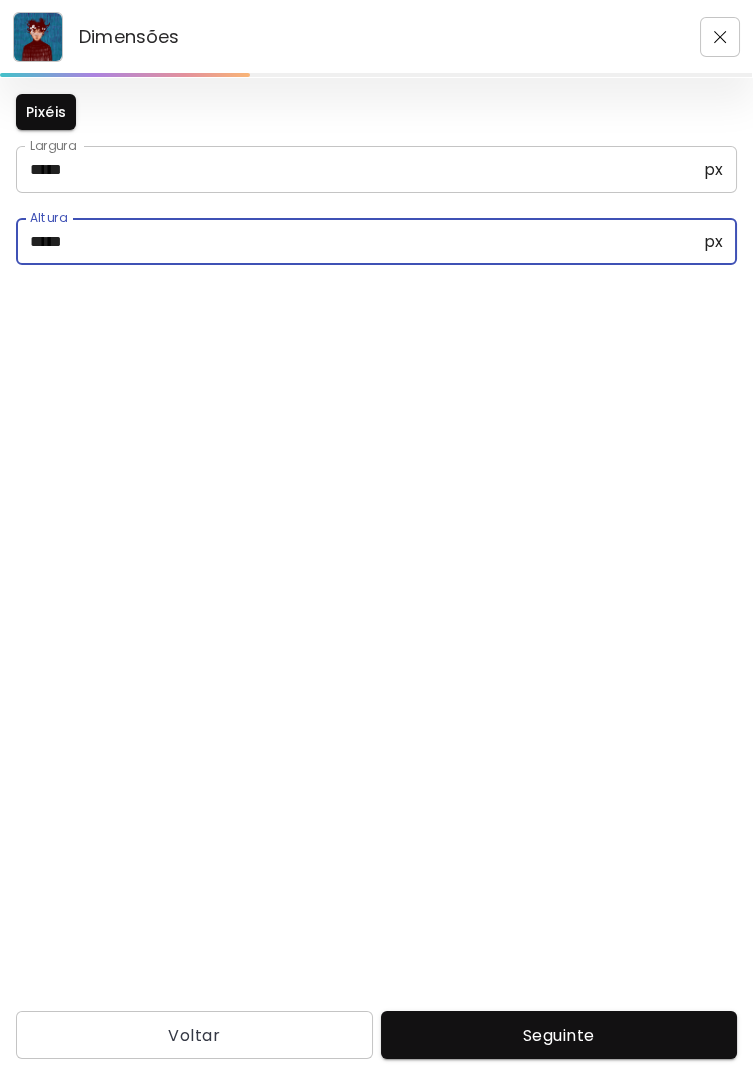type on "*****" 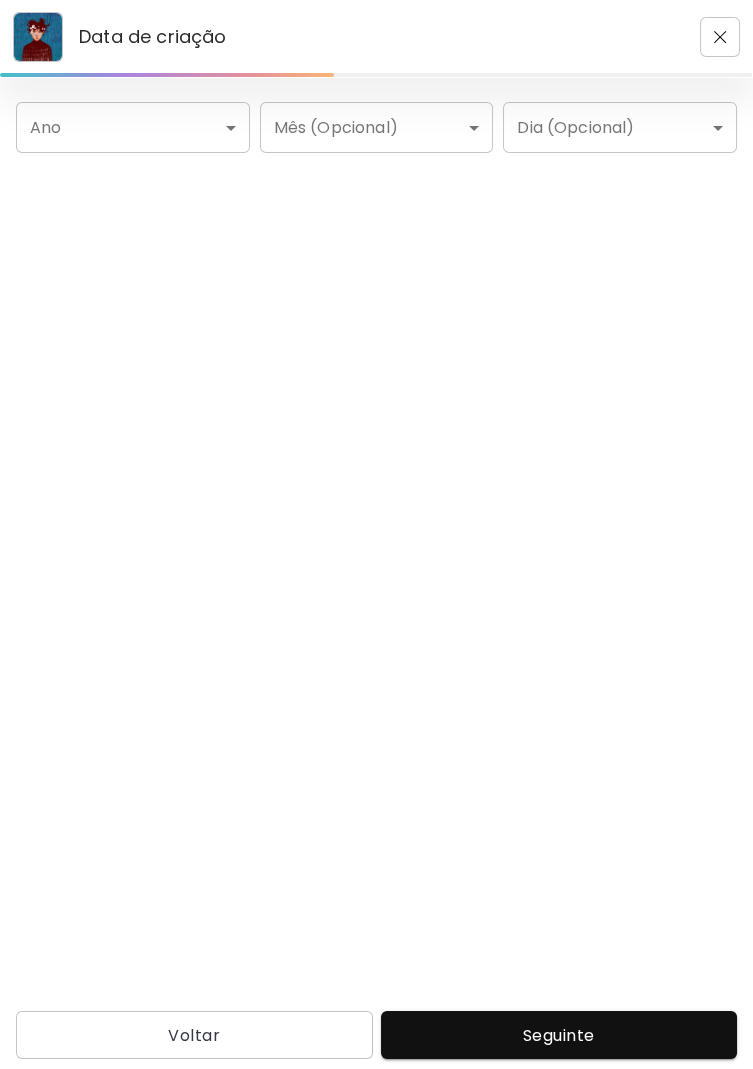 click on "Data de criação Ano ​ Ano Mês (Opcional) ​ Mês (Opcional) Dia (Opcional) ​ Dia (Opcional) Voltar Seguinte Pesquisa de artista Nome ou identificador Nome ou identificador País do artista País do artista Disciplina Todos Pintura Contemporânea Desenho e Ilustração Collage Esculturas e Instalações Fotografía Arte AR/VR Arte digital e NFT Arte urbana Géneros Todos Abstrato Arte Pop Surrealismo Impressionismo Retrato e Figurativo Minimalismo Hipercontemporâneo  Realismo Quadrinhos e Ilustração Arte da natureza Erótico Urbana Identidade Todos Jovens Artistas Artistas Femininas Artistas de Nova York América Latina Português e brasileiro Francês Africano e afrodescendente Oriente Médio e Norte da África LGBTQ+ Ásia e Pacífico Índia e Ásia do Sul Restabelecer Aplicar" at bounding box center (376, 534) 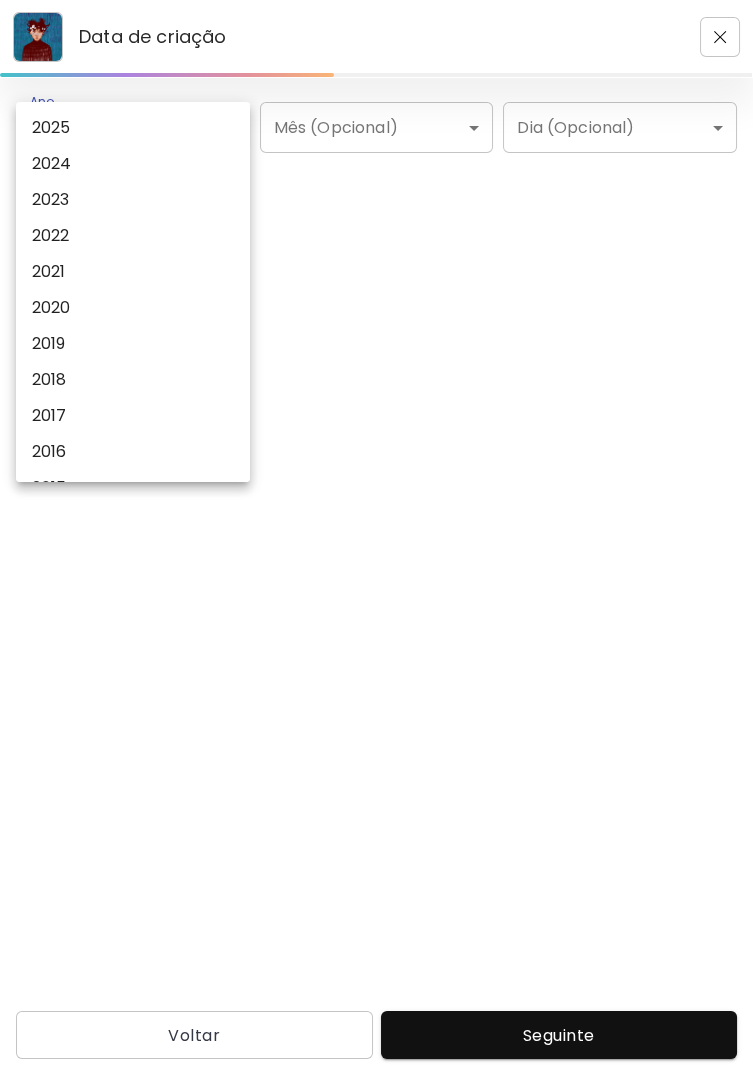 click on "2025" at bounding box center (133, 128) 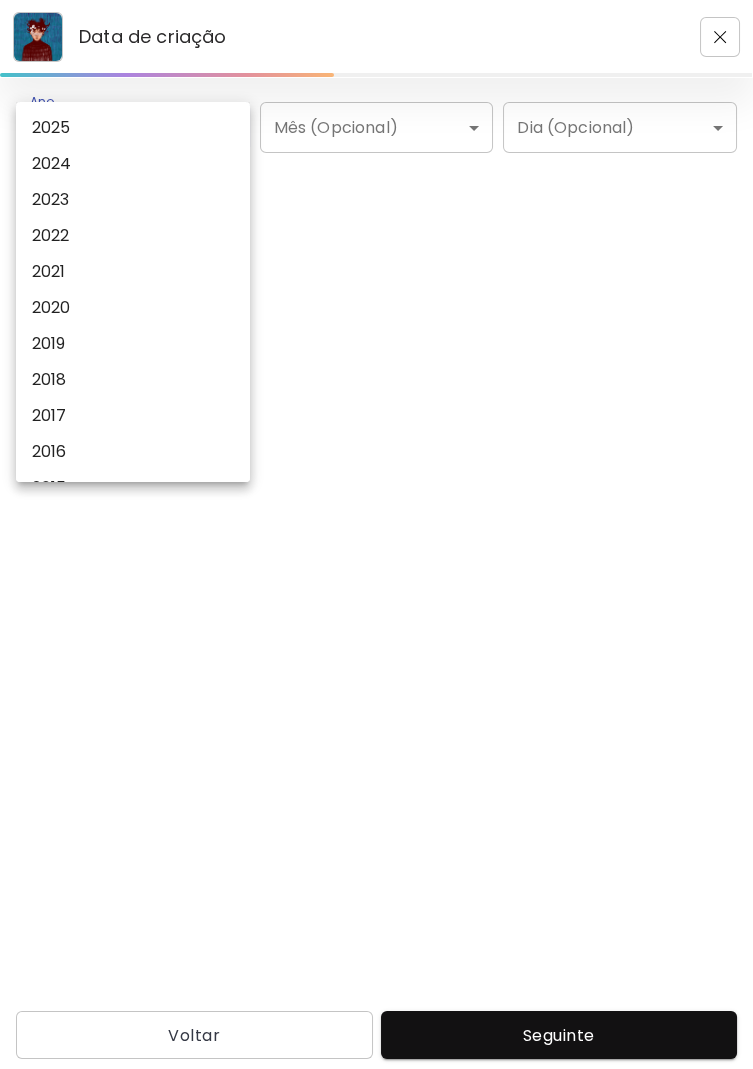 type on "****" 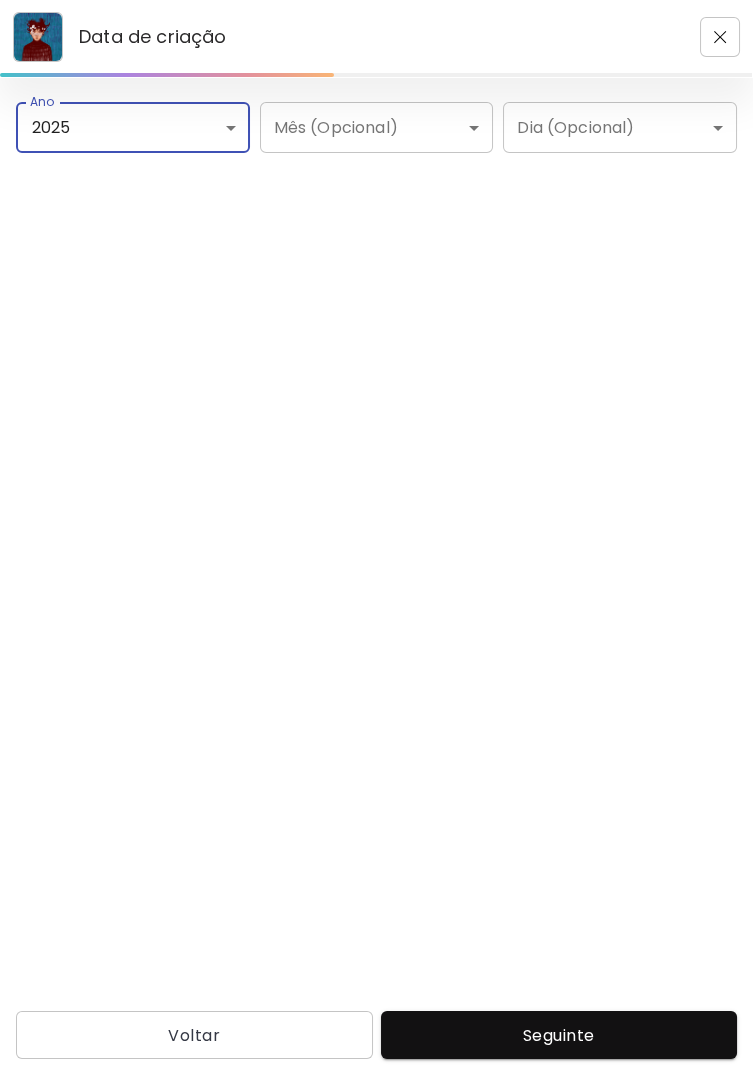 click on "Seguinte" at bounding box center (559, 1035) 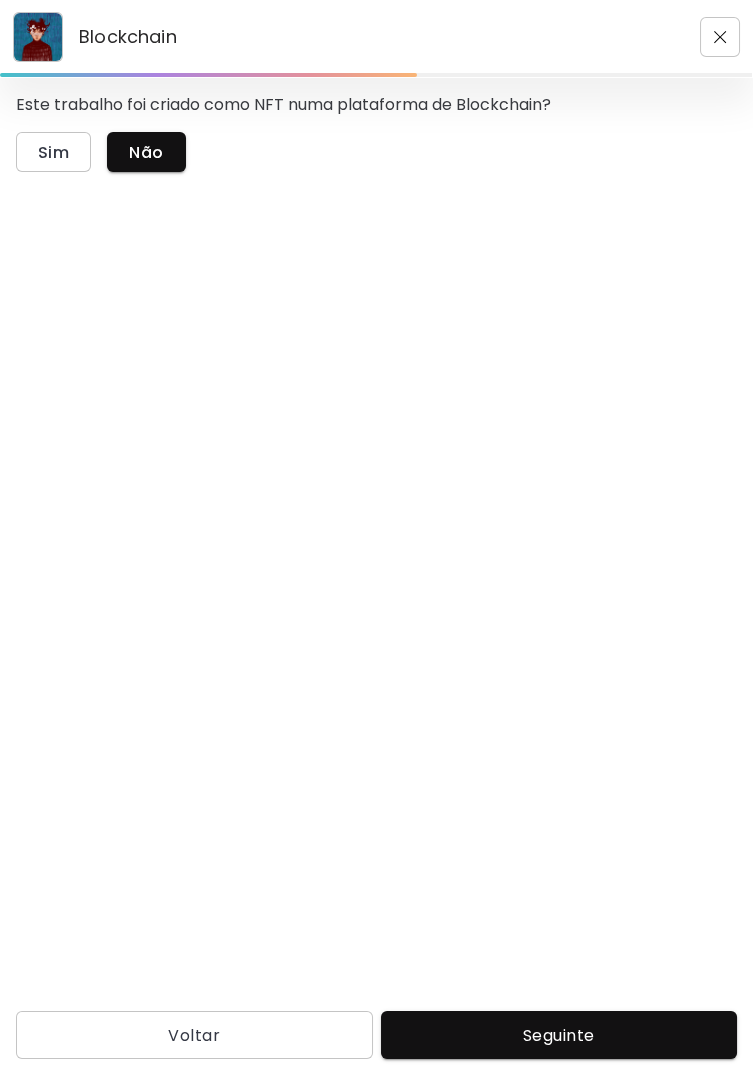 click on "Não" at bounding box center (146, 152) 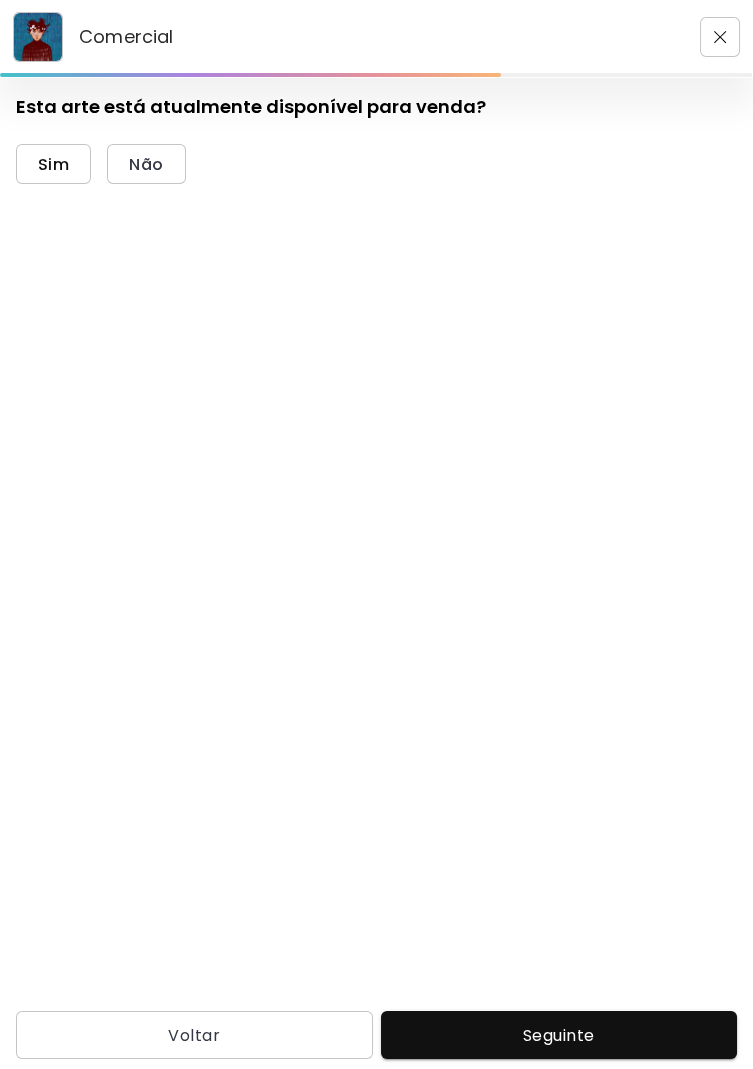 click on "Sim" at bounding box center (53, 164) 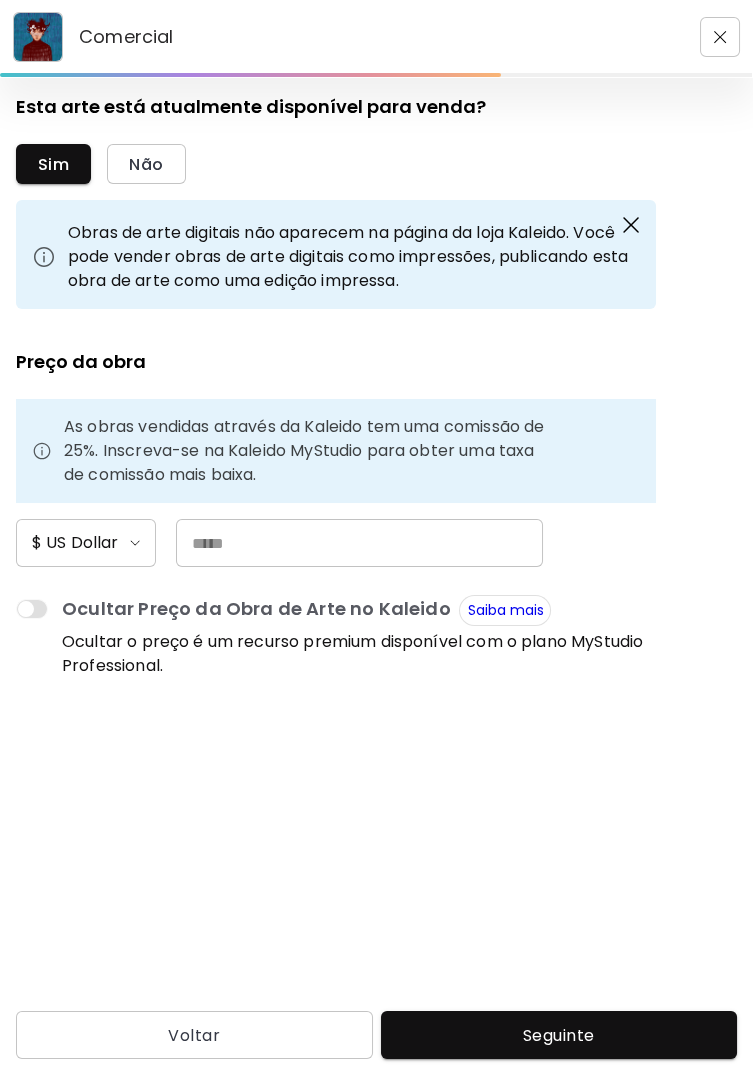 scroll, scrollTop: 56, scrollLeft: 0, axis: vertical 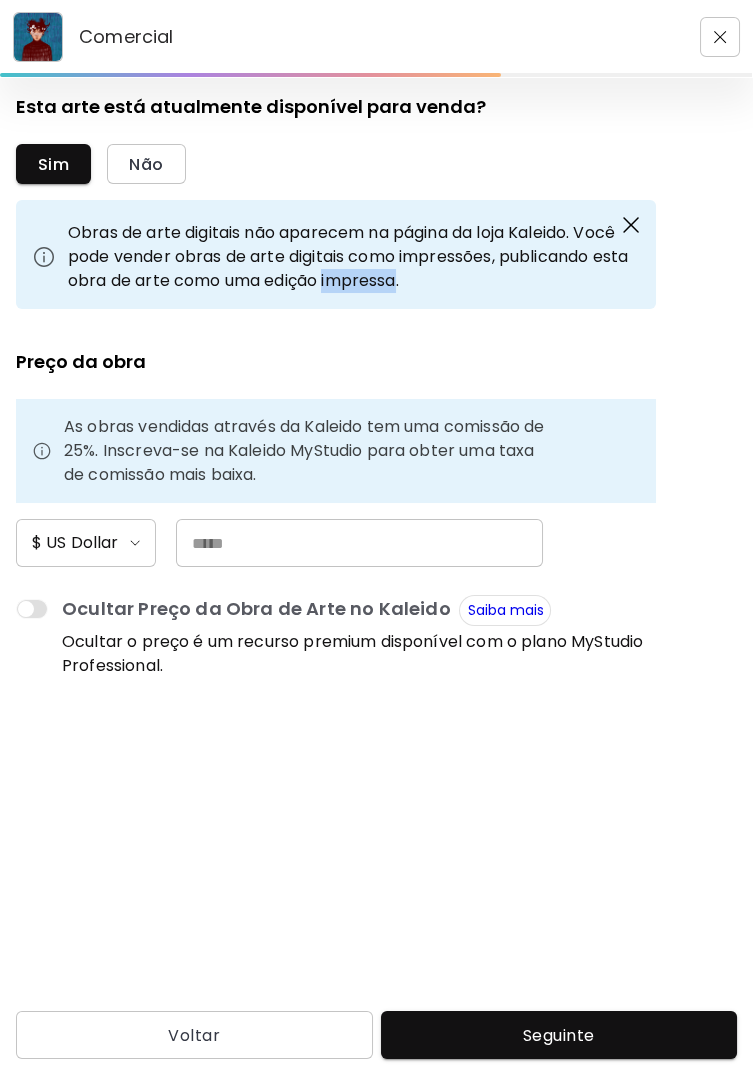 click on "Obras de arte digitais não aparecem na página da loja Kaleido. Você pode vender obras de arte digitais como impressões, publicando esta obra de arte como uma edição impressa." at bounding box center (354, 257) 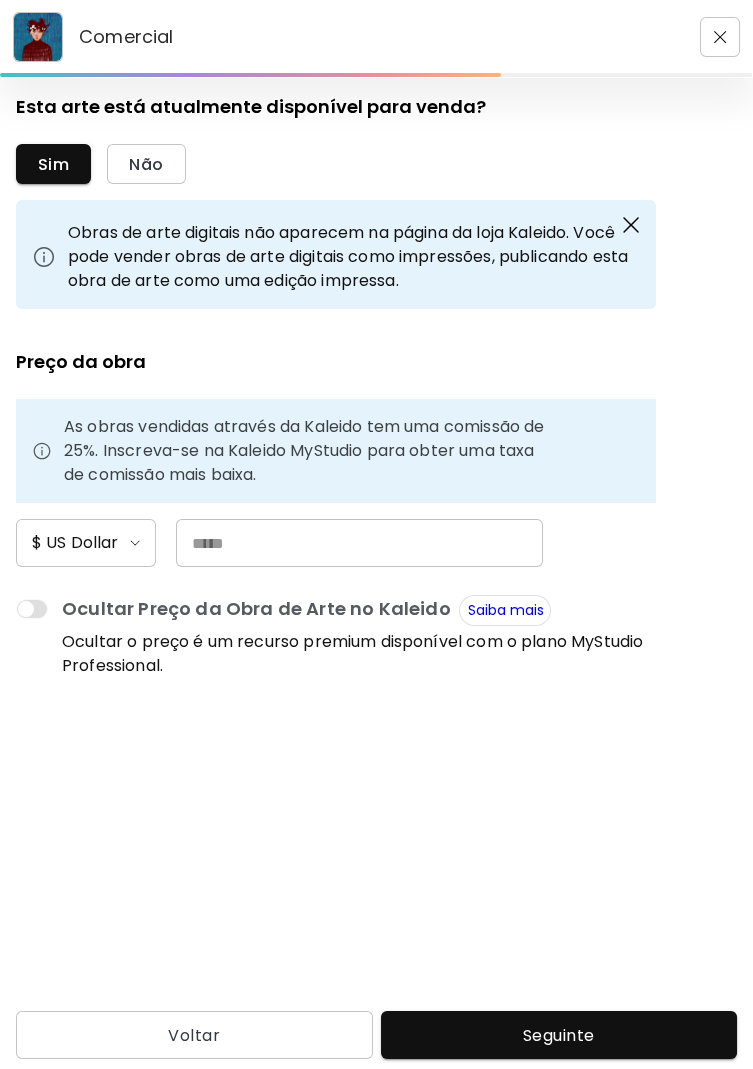 click at bounding box center (359, 543) 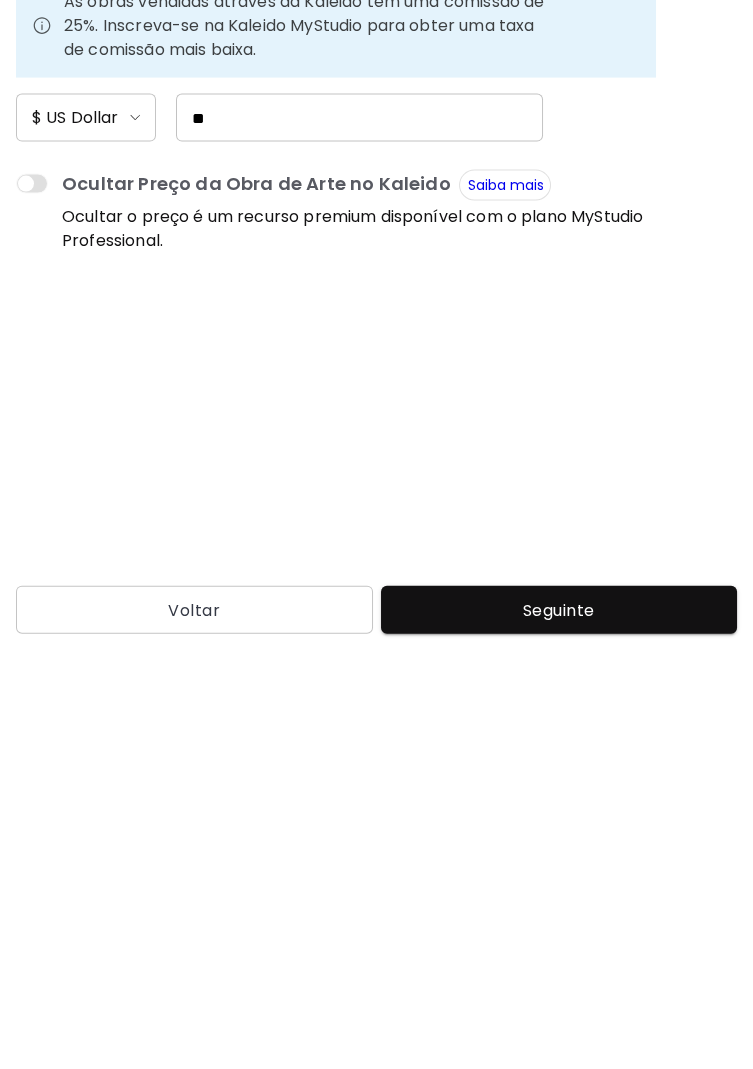 scroll, scrollTop: 95, scrollLeft: 0, axis: vertical 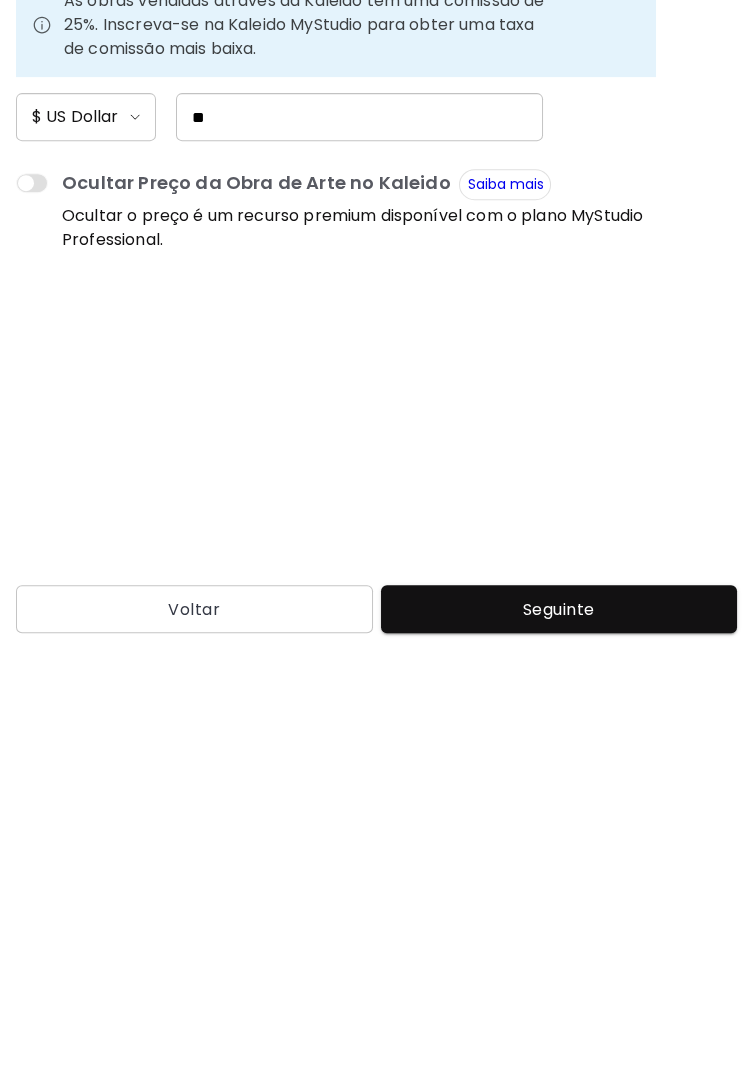 type on "**" 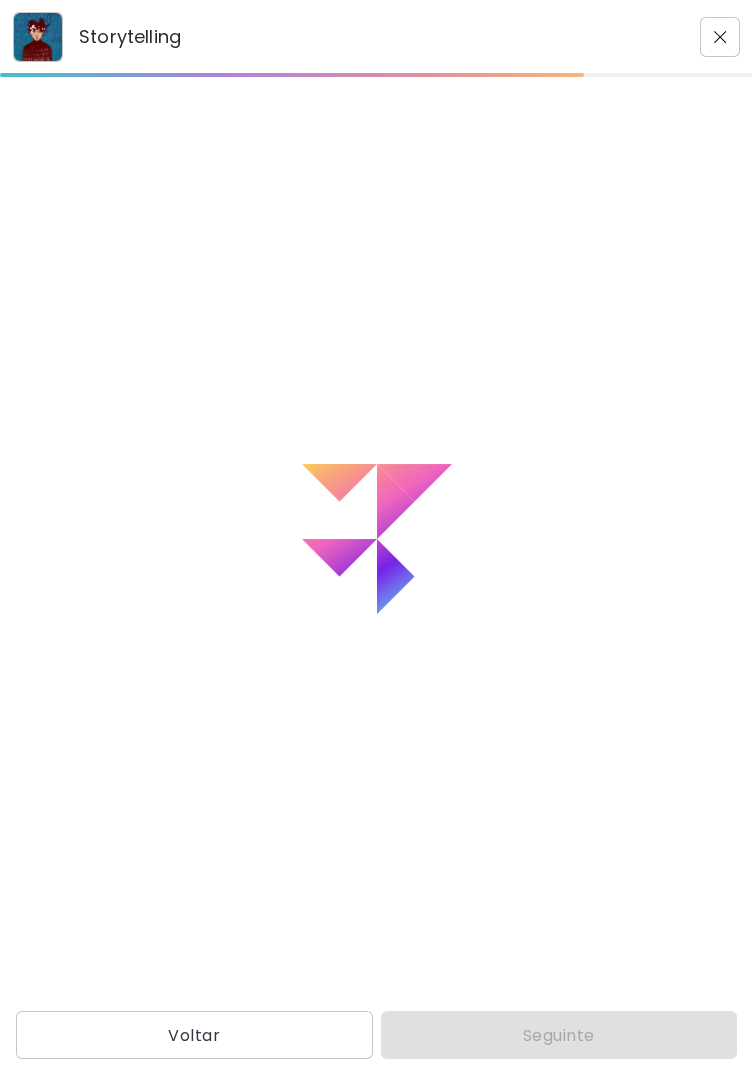 scroll, scrollTop: 0, scrollLeft: 0, axis: both 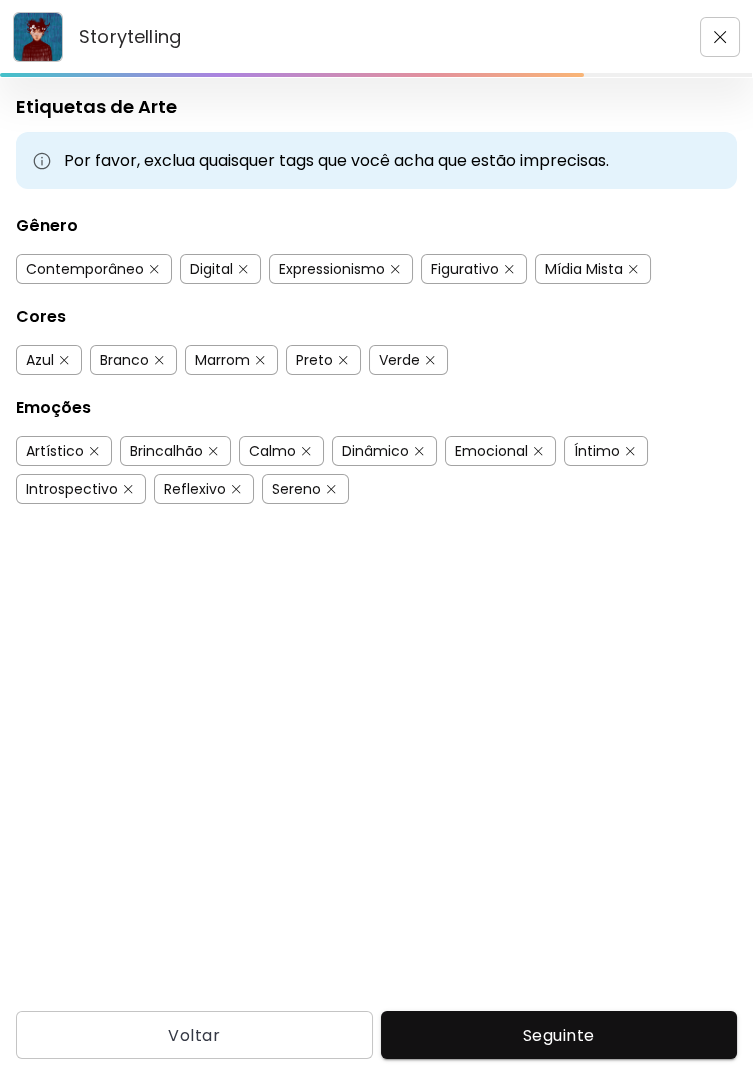 click on "Contemporâneo" at bounding box center (85, 269) 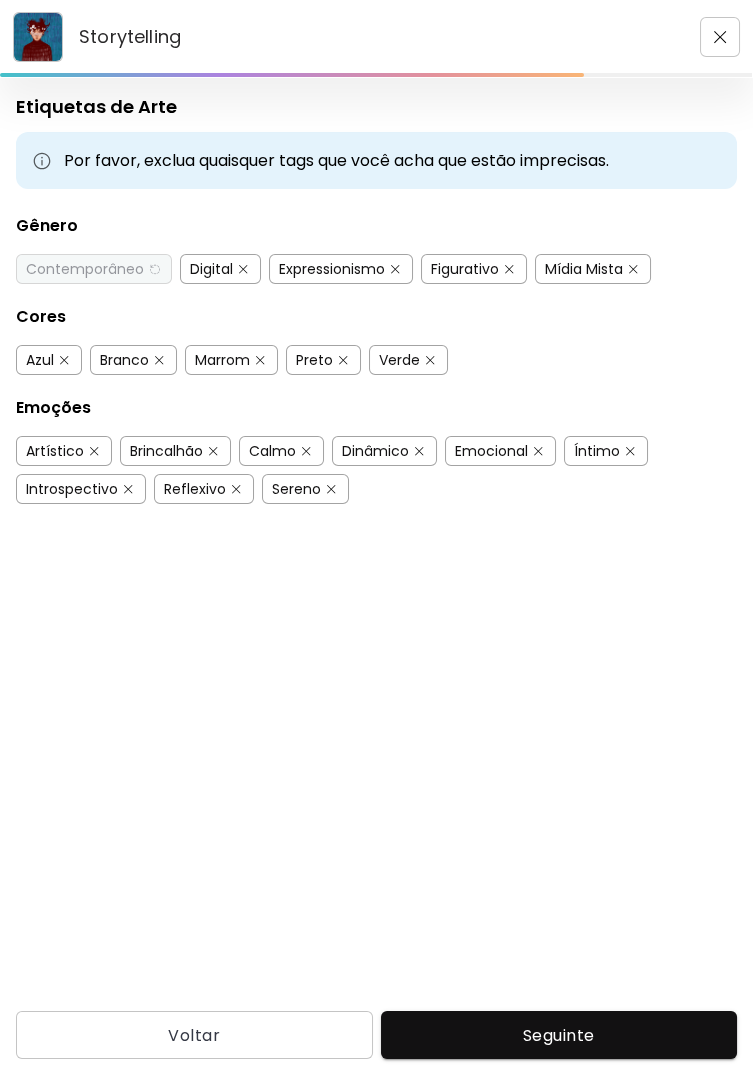 click on "Digital" at bounding box center (211, 269) 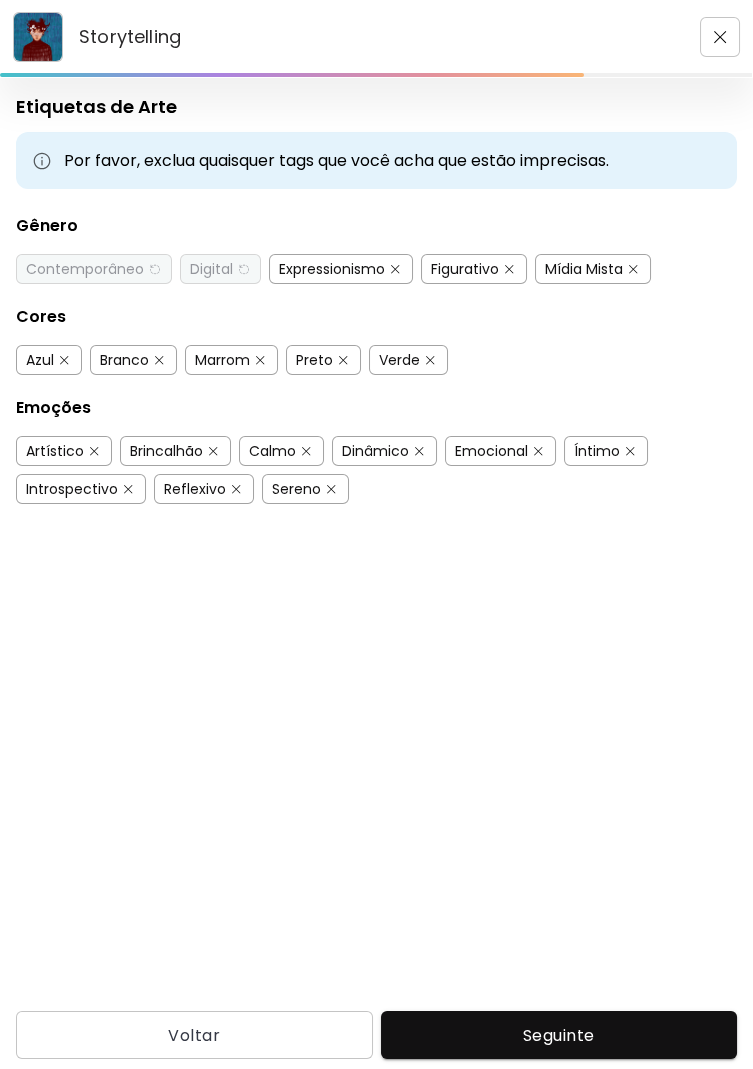 click on "Expressionismo" at bounding box center (332, 269) 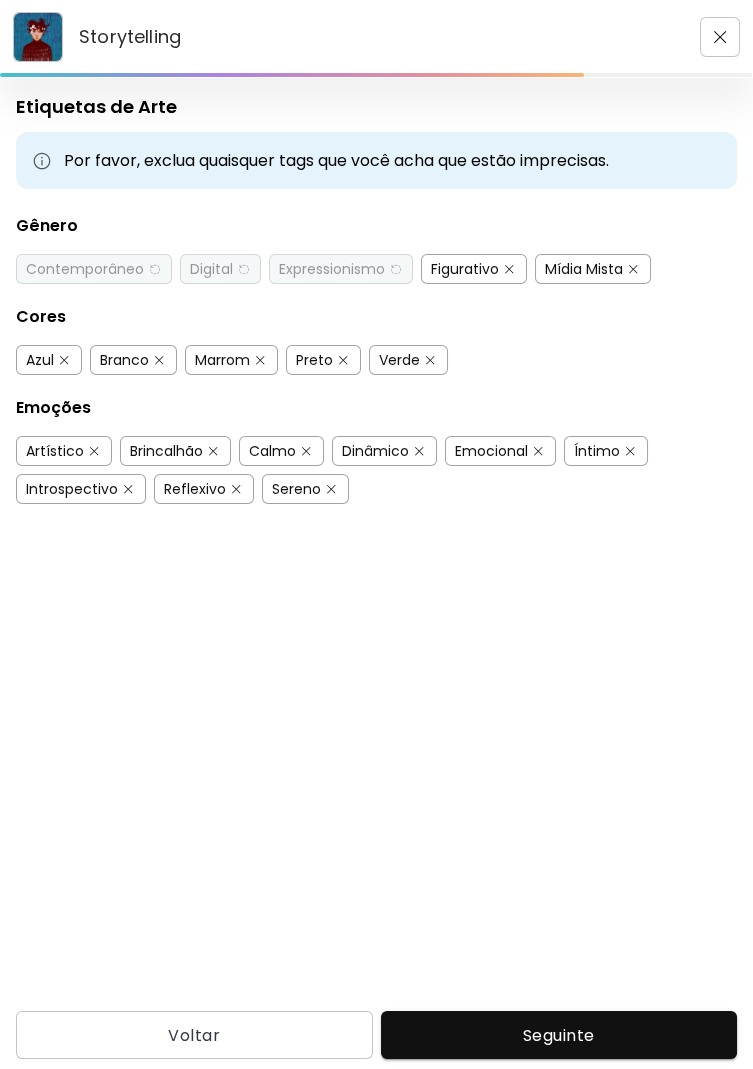 click on "Figurativo" at bounding box center [465, 269] 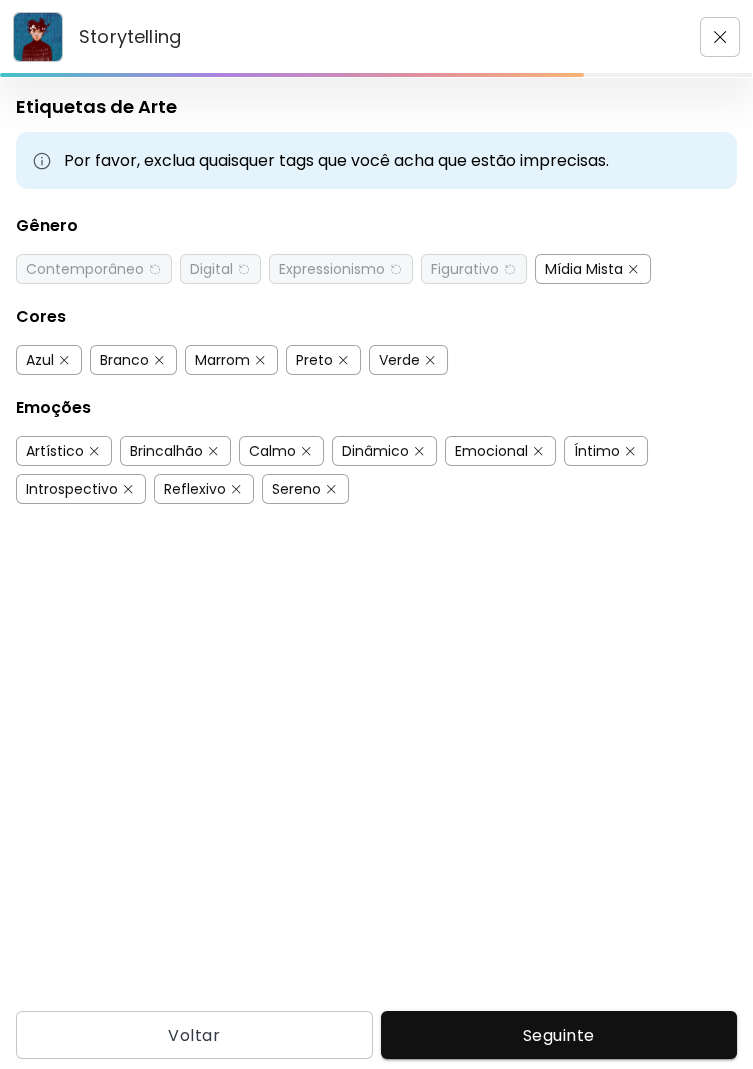click on "Azul" at bounding box center (40, 360) 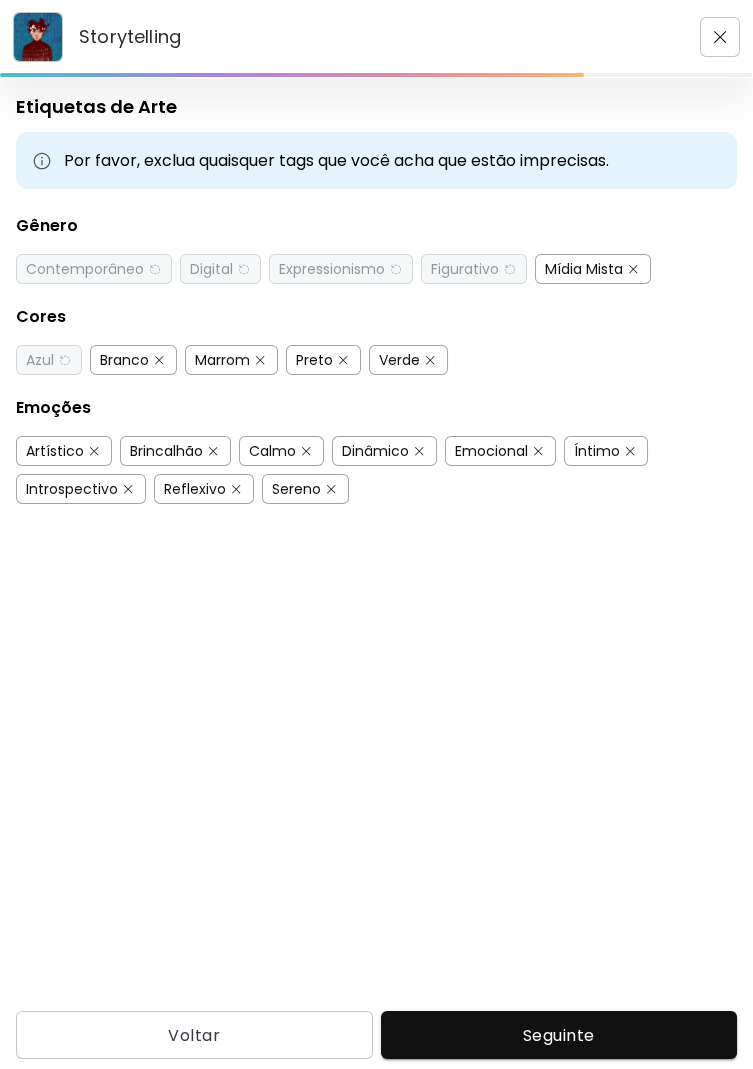 click at bounding box center (159, 360) 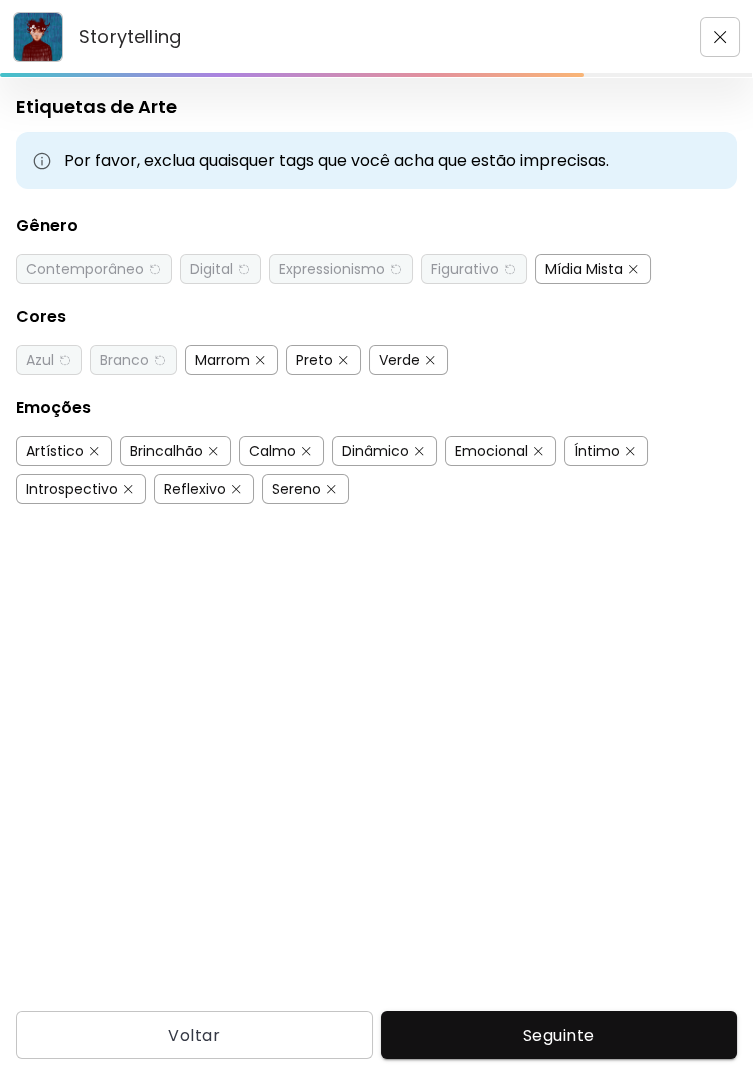 click on "Preto" at bounding box center (314, 360) 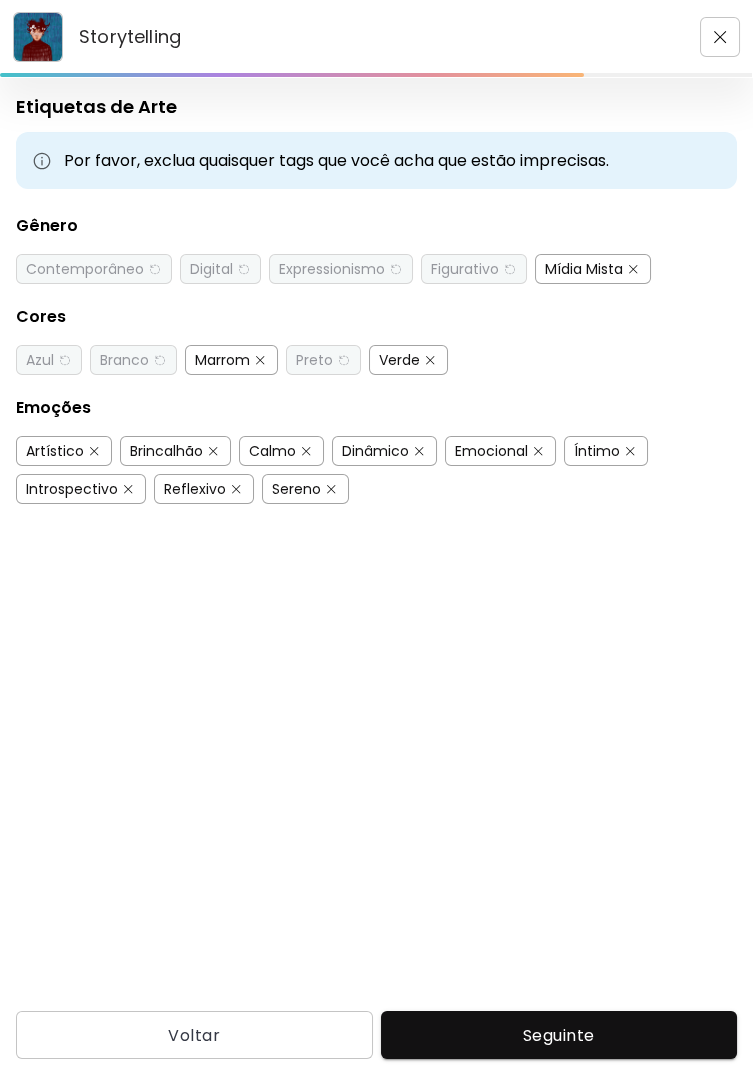 scroll, scrollTop: 96, scrollLeft: 0, axis: vertical 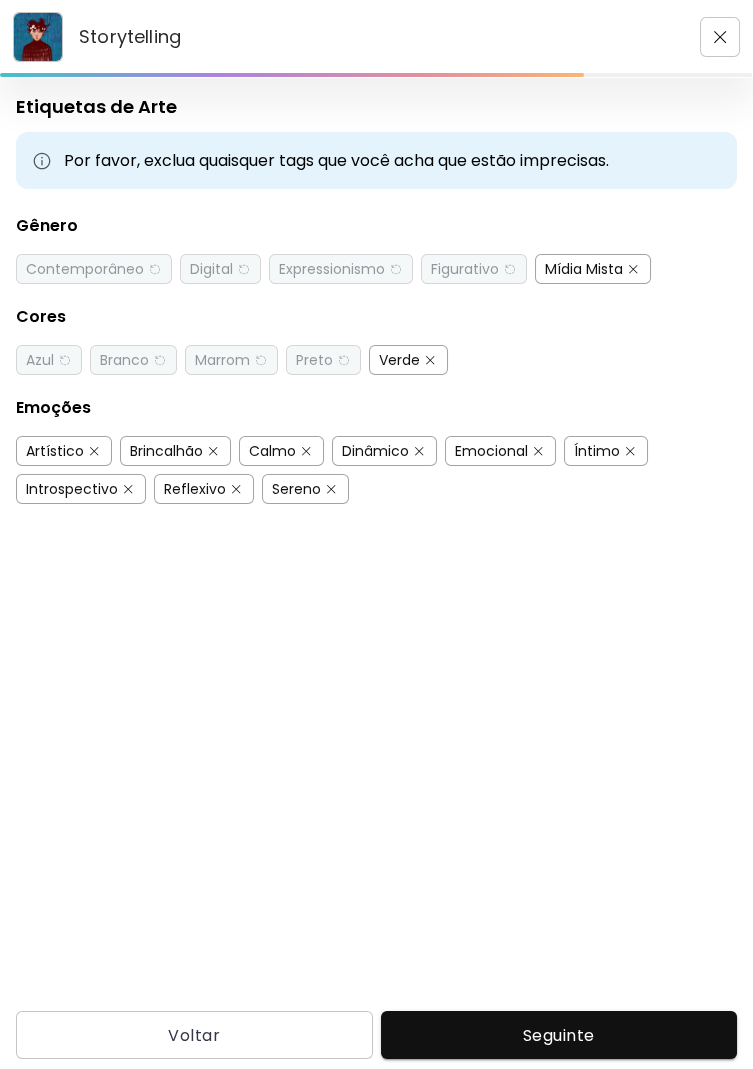 click at bounding box center [94, 451] 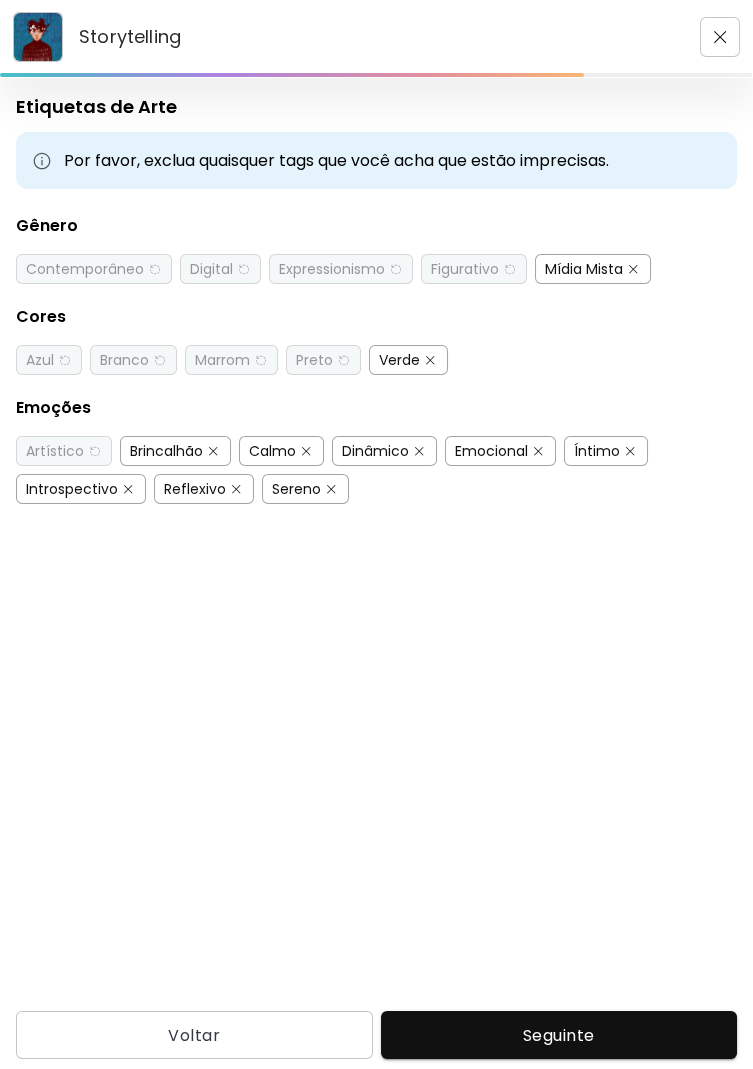 click on "Marrom" at bounding box center (222, 360) 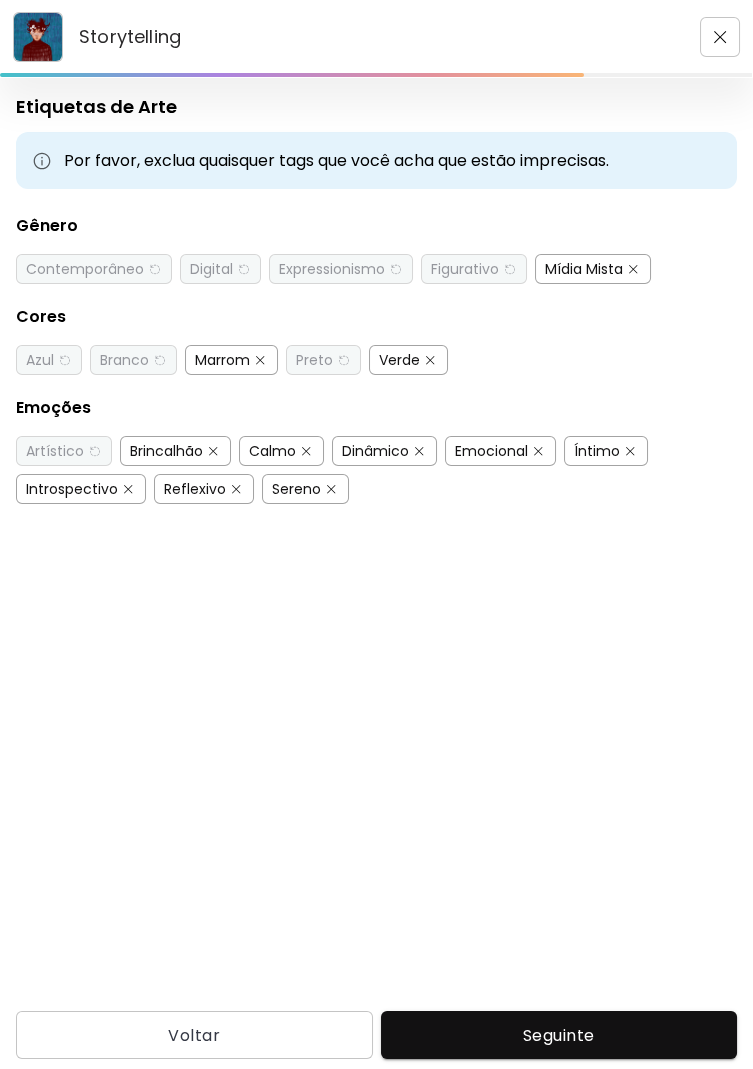 click on "Marrom" at bounding box center (222, 360) 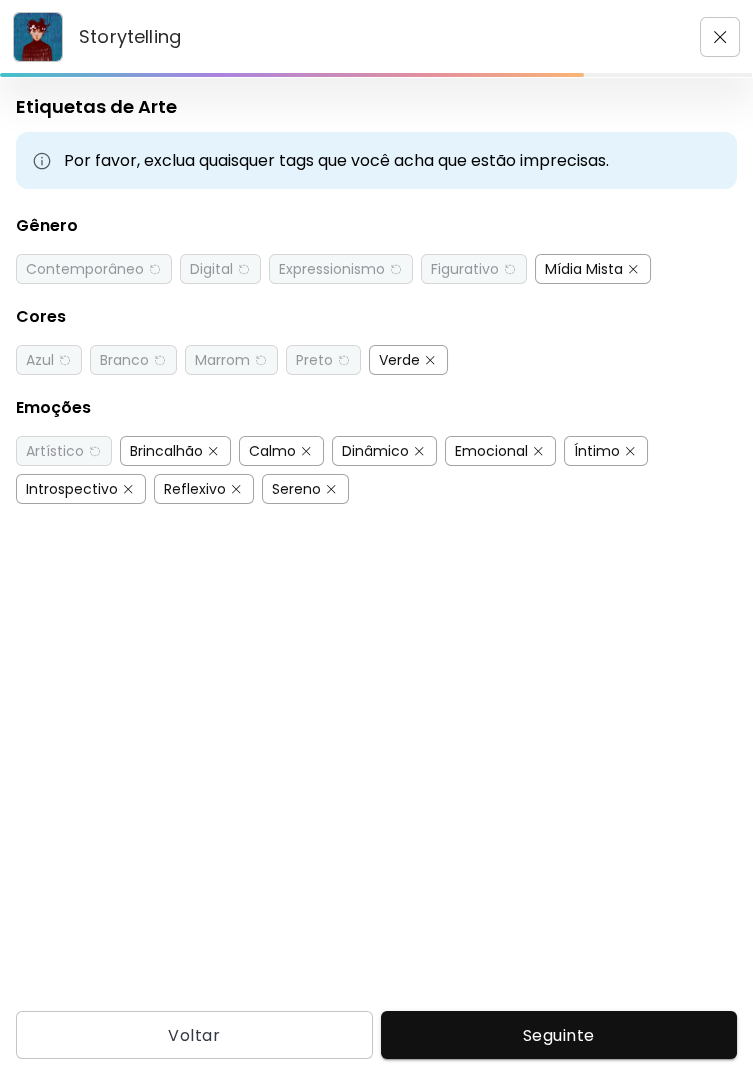 click on "Calmo" at bounding box center (272, 451) 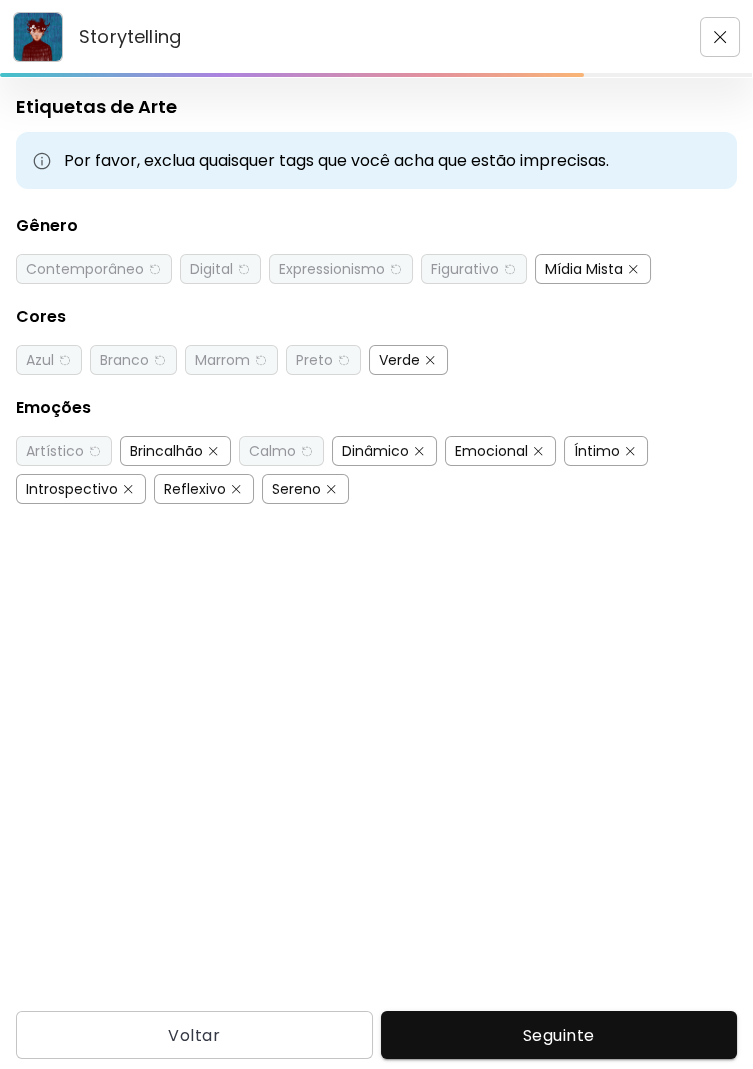 click on "Dinâmico" at bounding box center [375, 451] 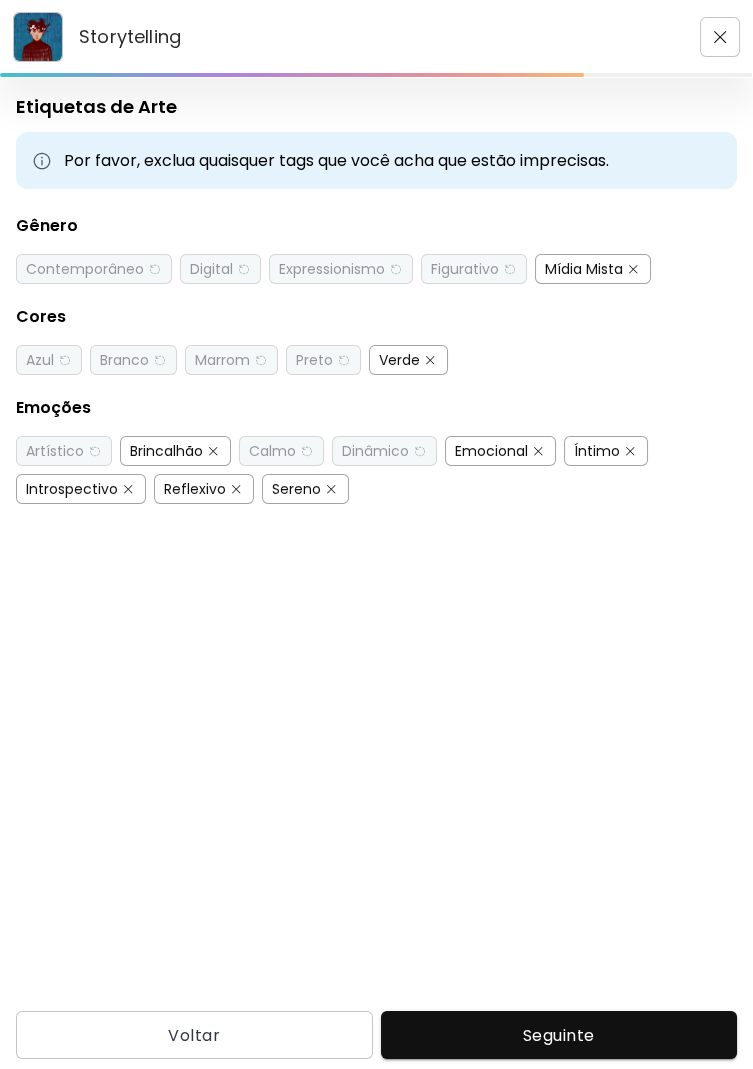 click on "Dinâmico" at bounding box center (375, 451) 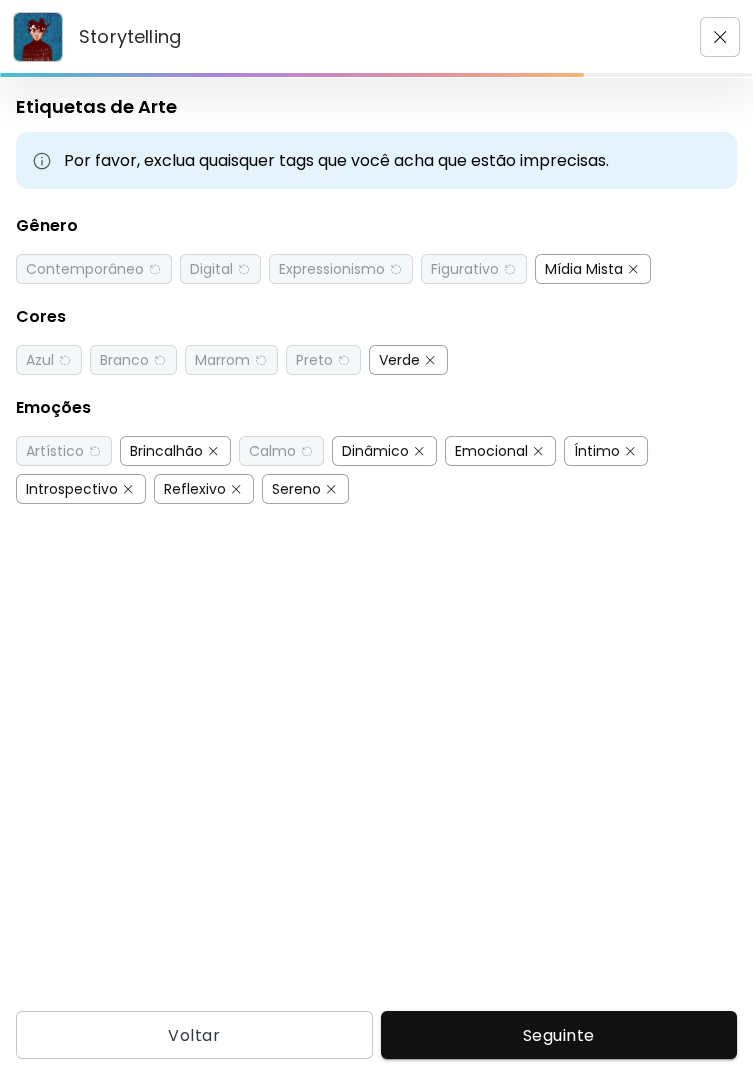click on "Emocional" at bounding box center (491, 451) 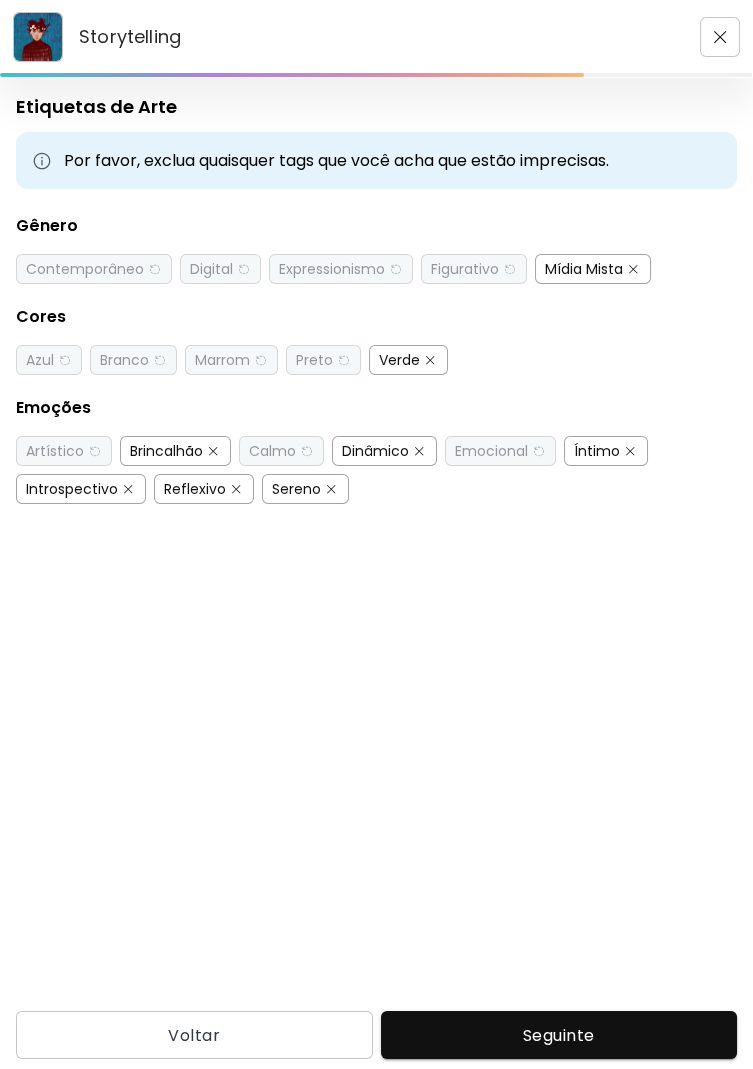 click on "Íntimo" at bounding box center [597, 451] 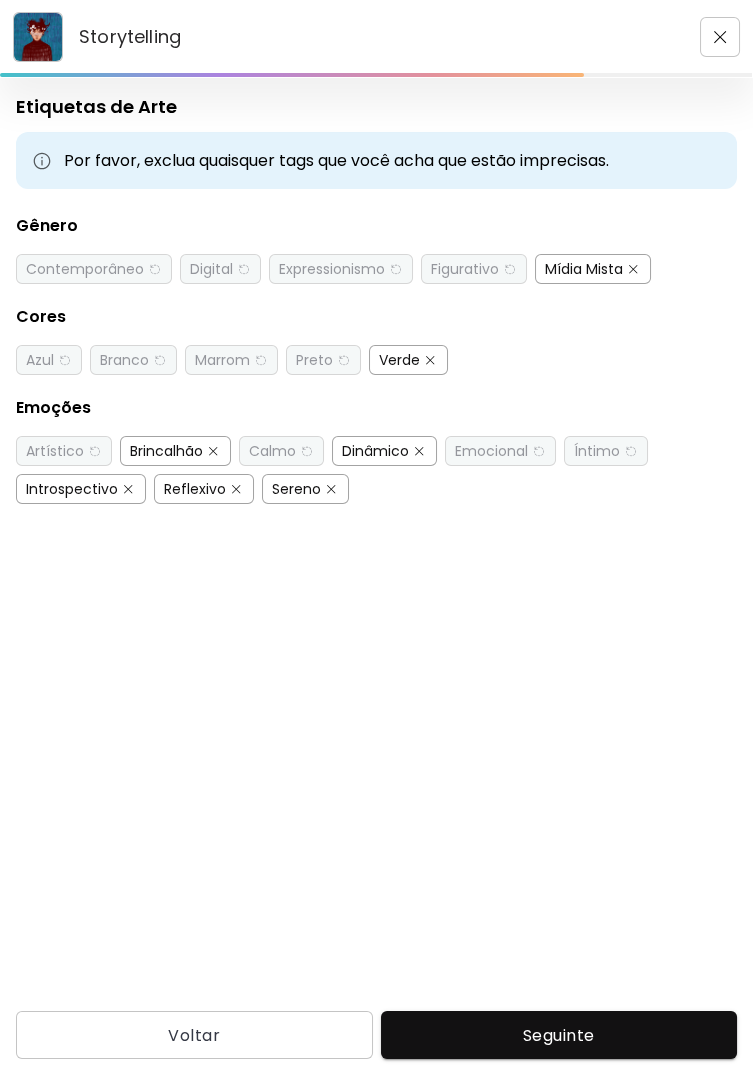 click on "Reflexivo" at bounding box center (195, 489) 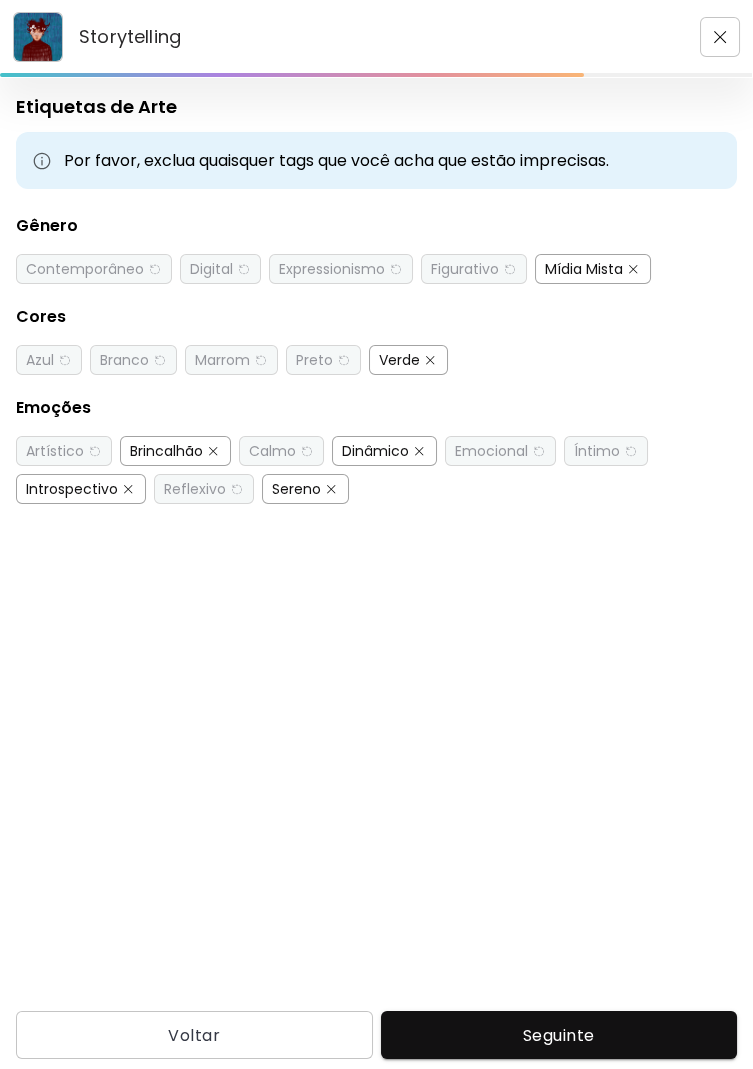 click on "Sereno" at bounding box center [296, 489] 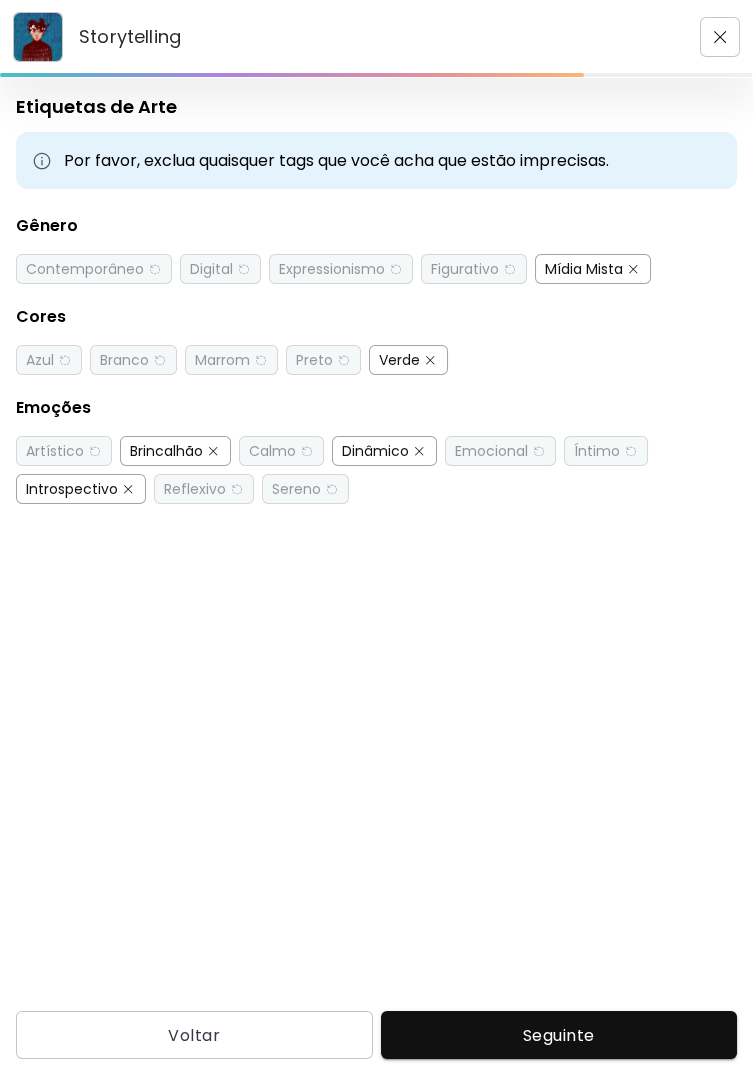 click on "Seguinte" at bounding box center [559, 1035] 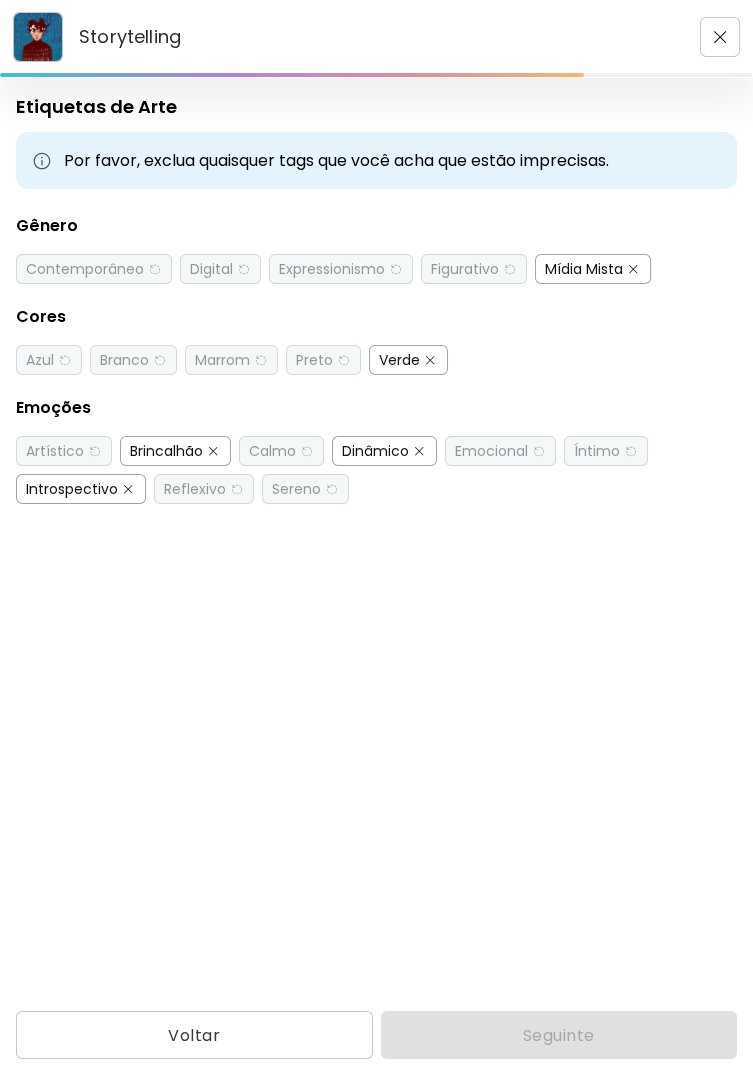 scroll, scrollTop: 0, scrollLeft: 0, axis: both 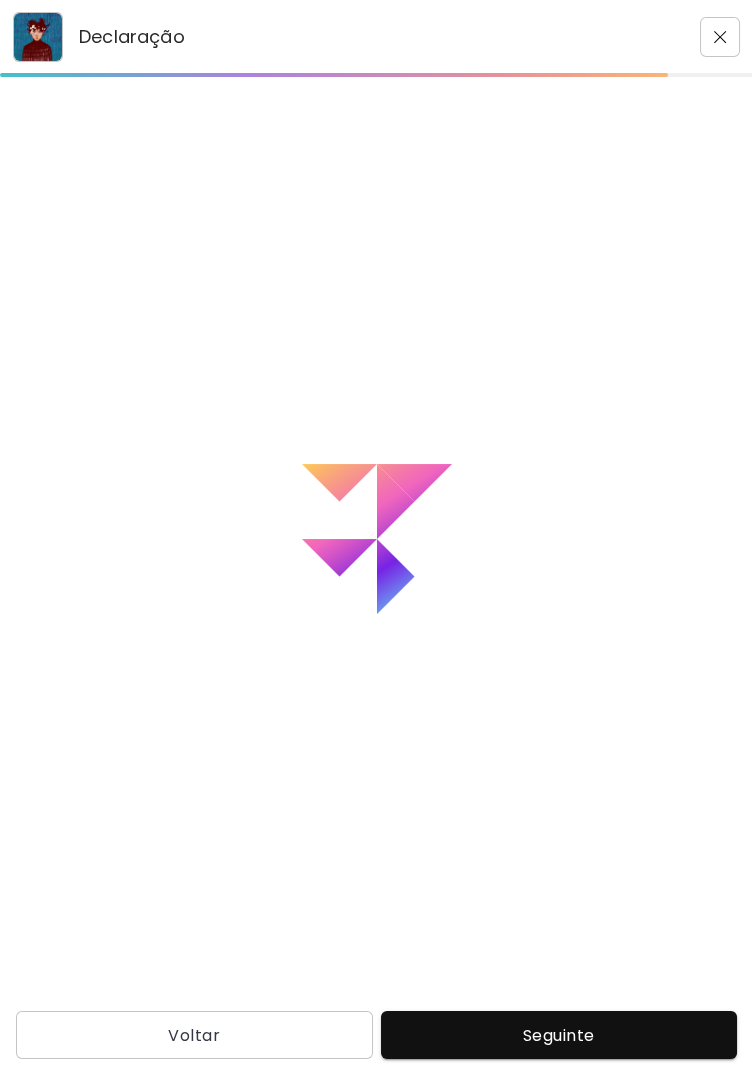 type on "**********" 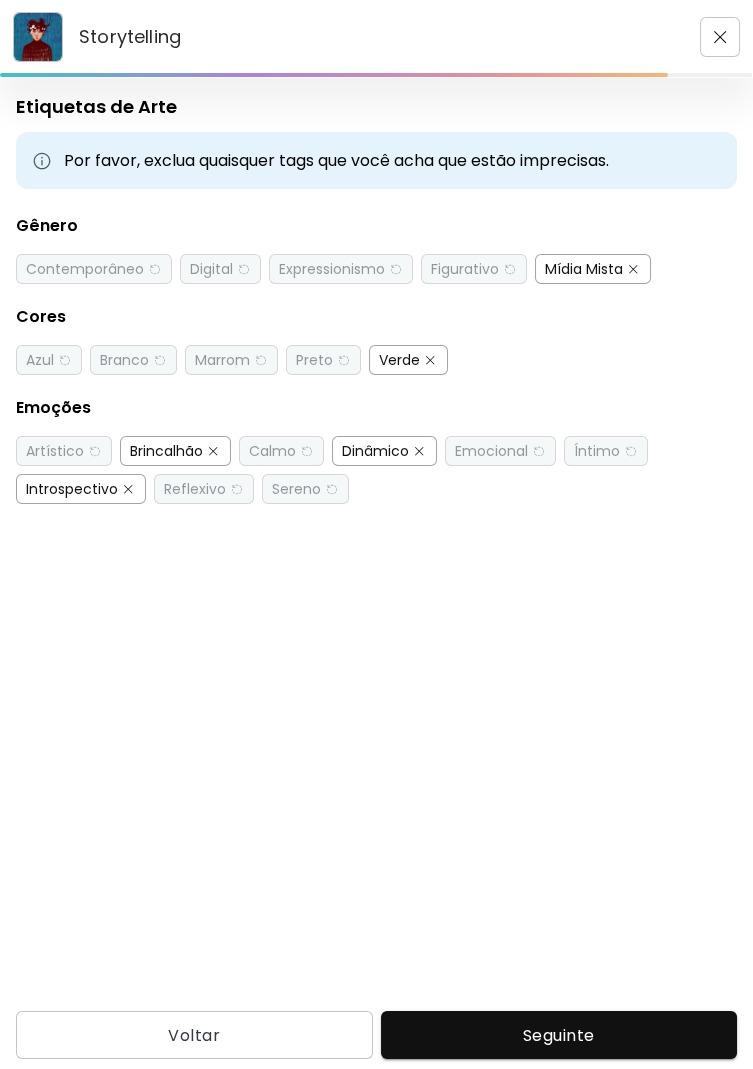 click on "Calmo" at bounding box center (272, 451) 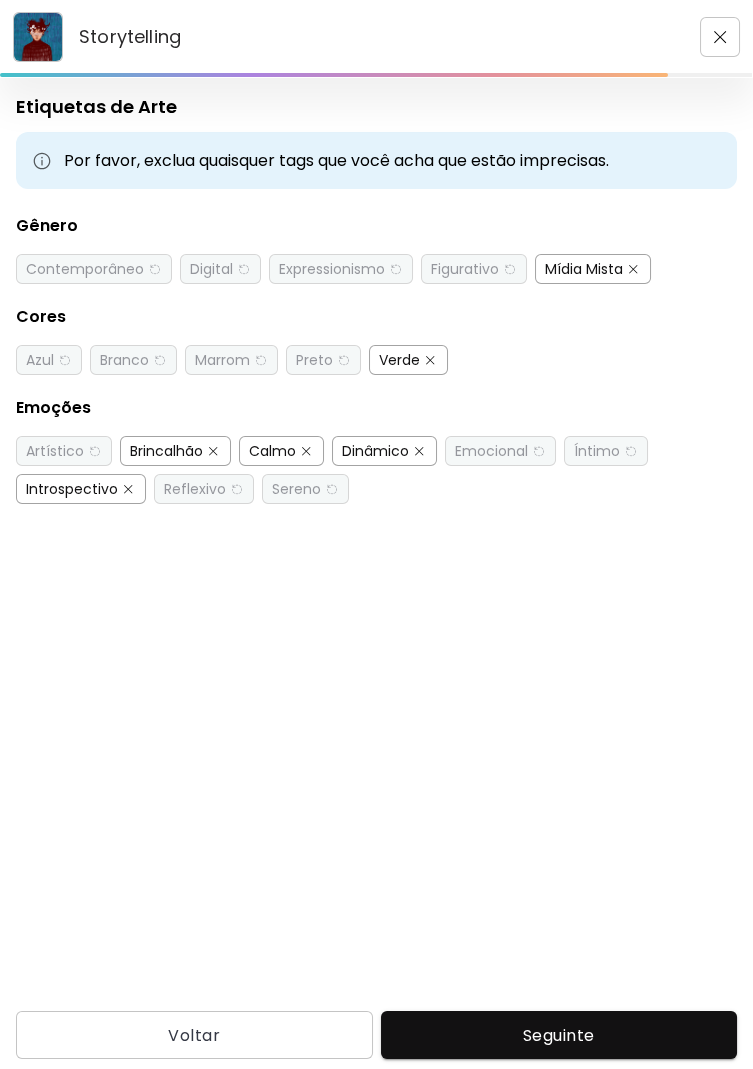 click on "Calmo" at bounding box center (272, 451) 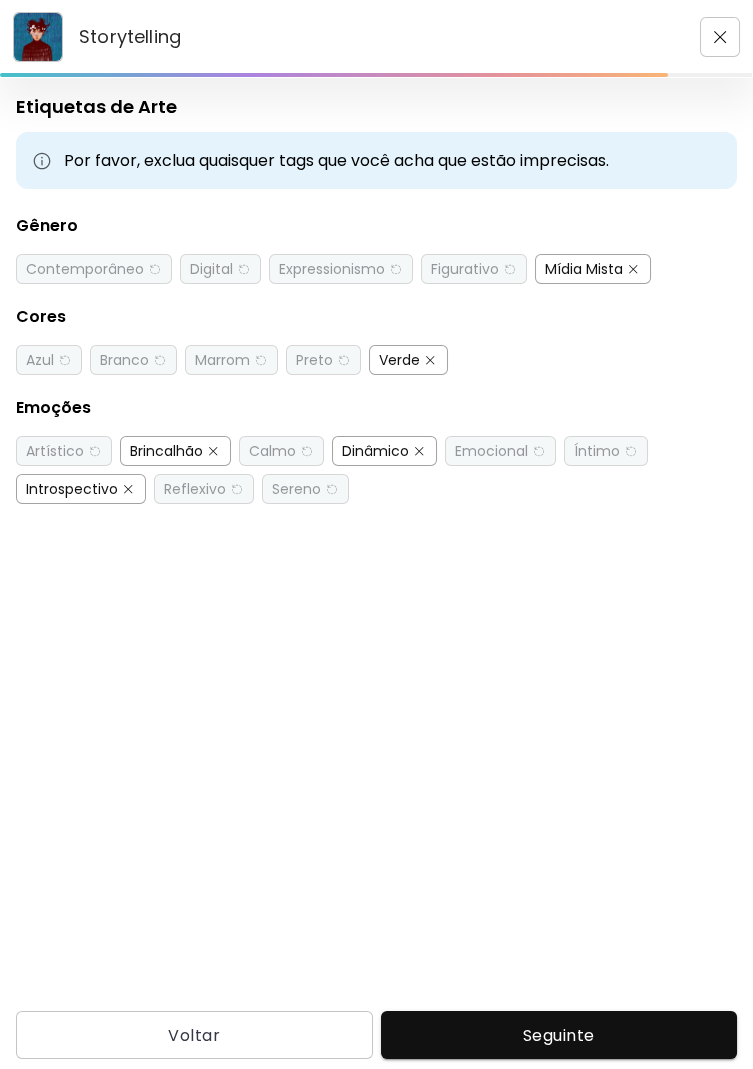 click on "Introspectivo" at bounding box center [72, 489] 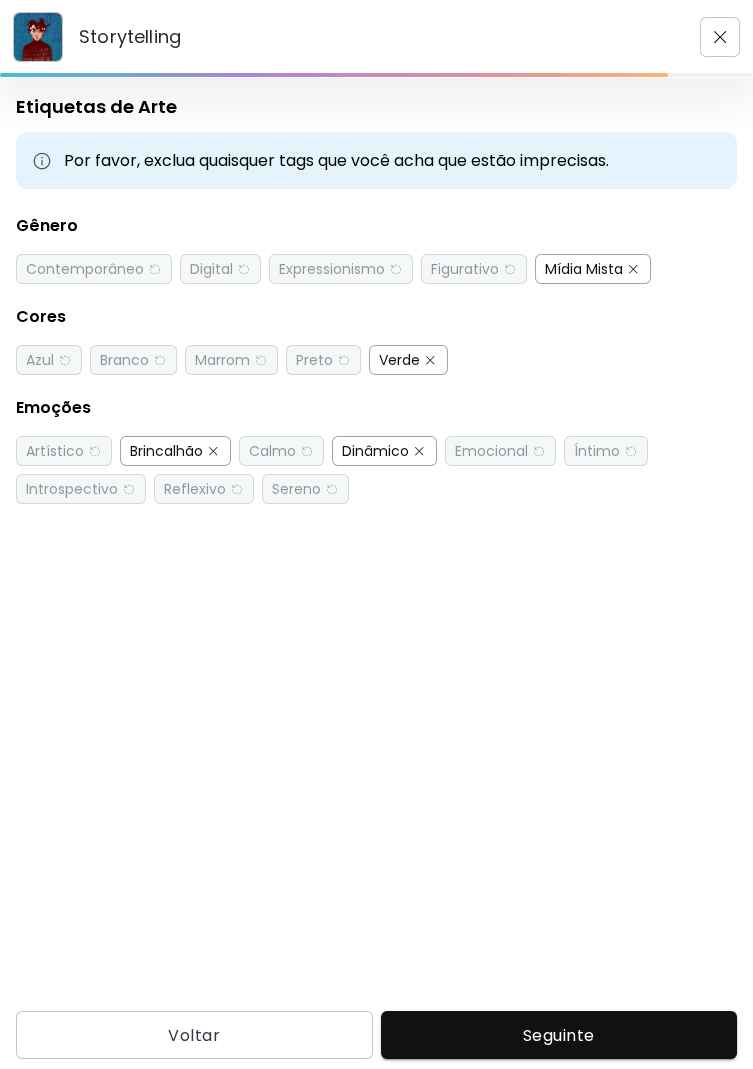 click on "Reflexivo" at bounding box center [195, 489] 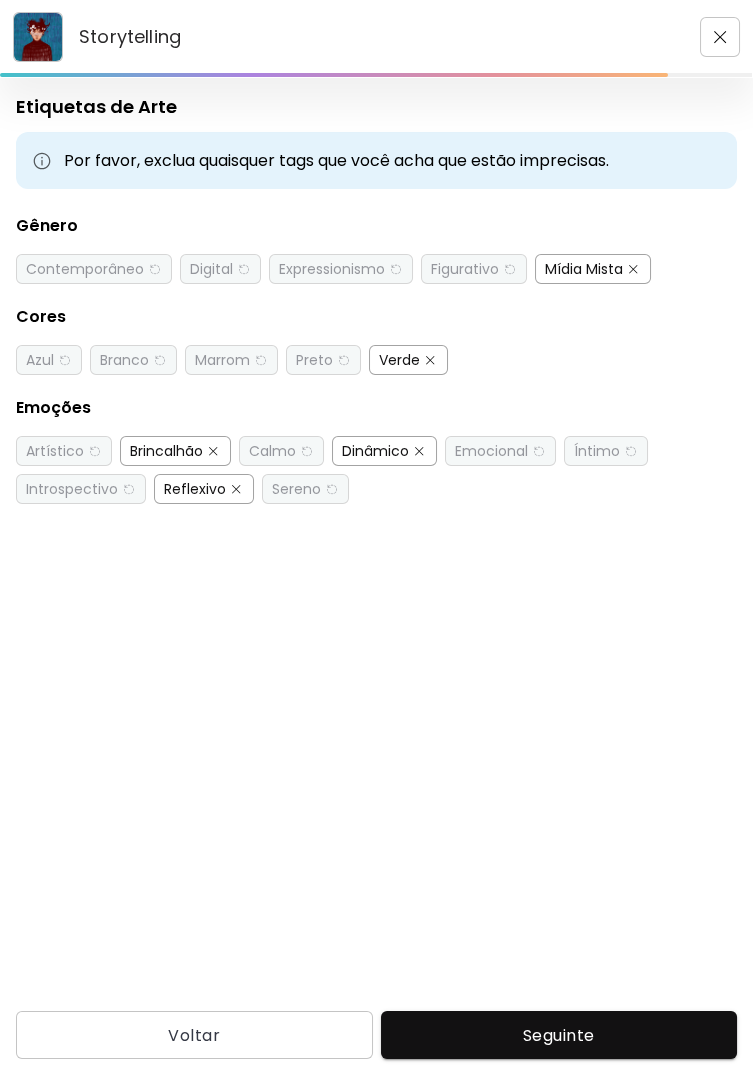 click on "Sereno" at bounding box center (296, 489) 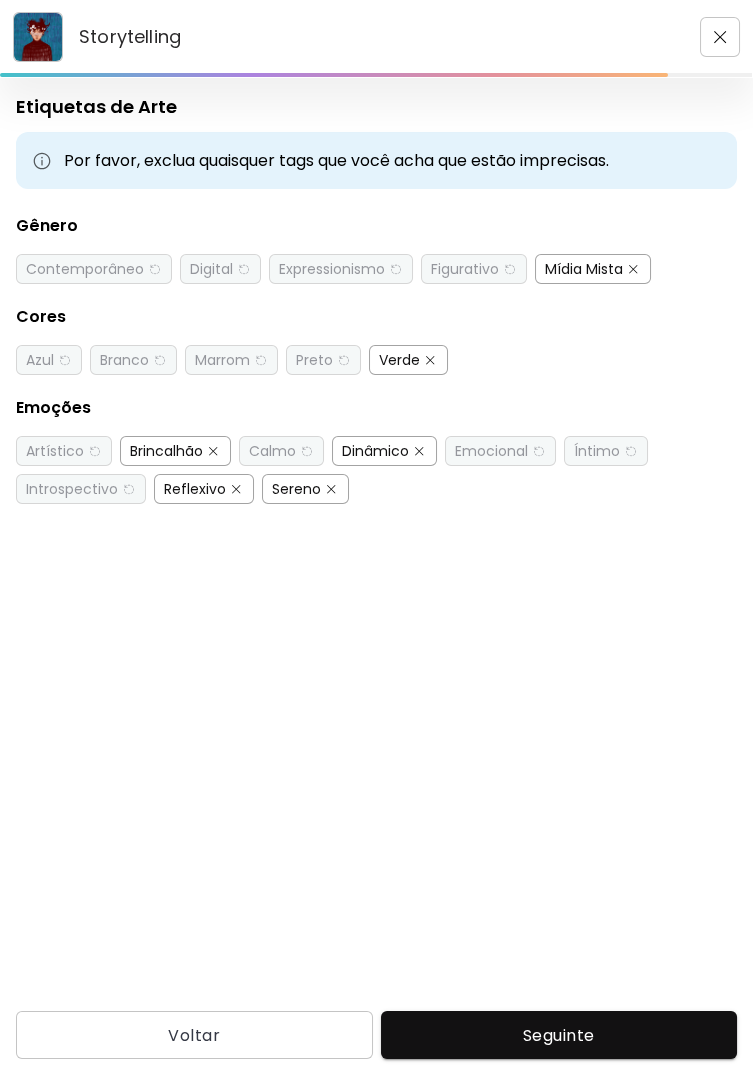 click on "Artístico" at bounding box center (55, 451) 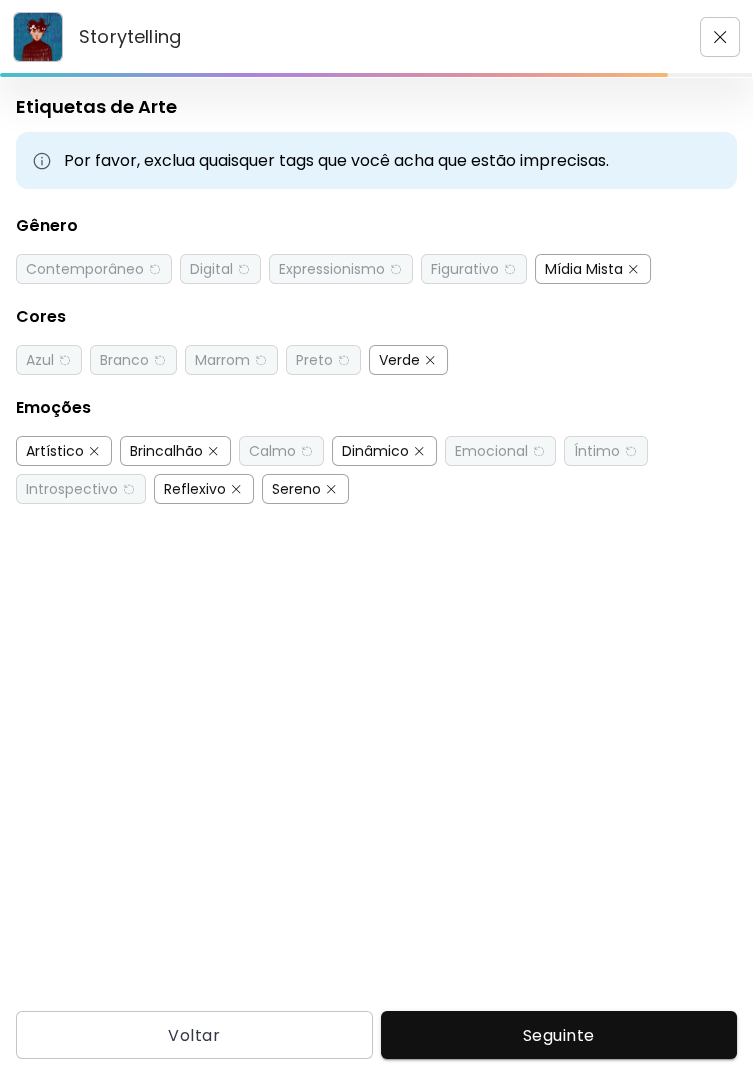 click on "Brincalhão" at bounding box center [166, 451] 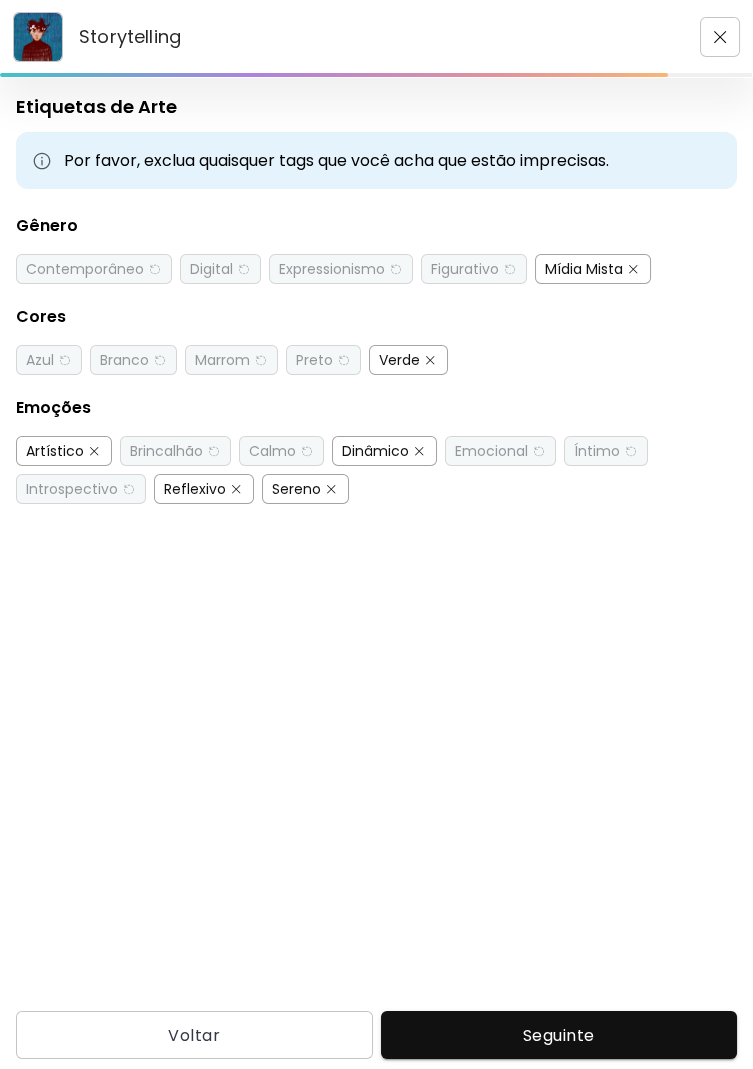 click on "Calmo" at bounding box center [272, 451] 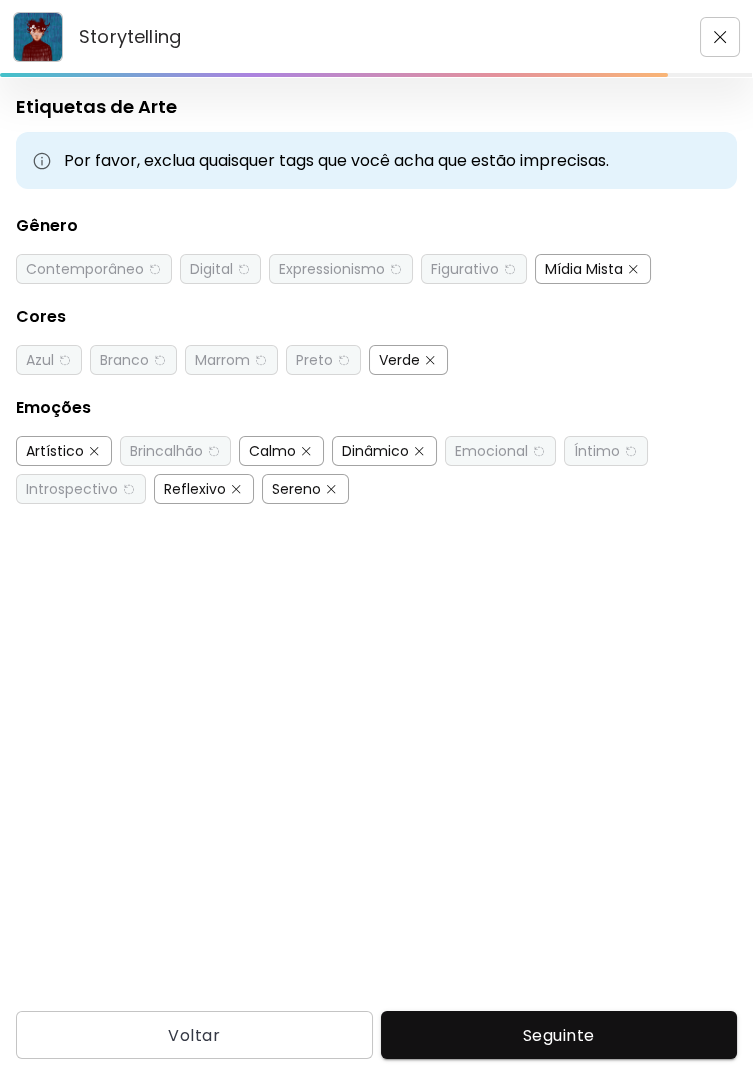 click on "Dinâmico" at bounding box center [375, 451] 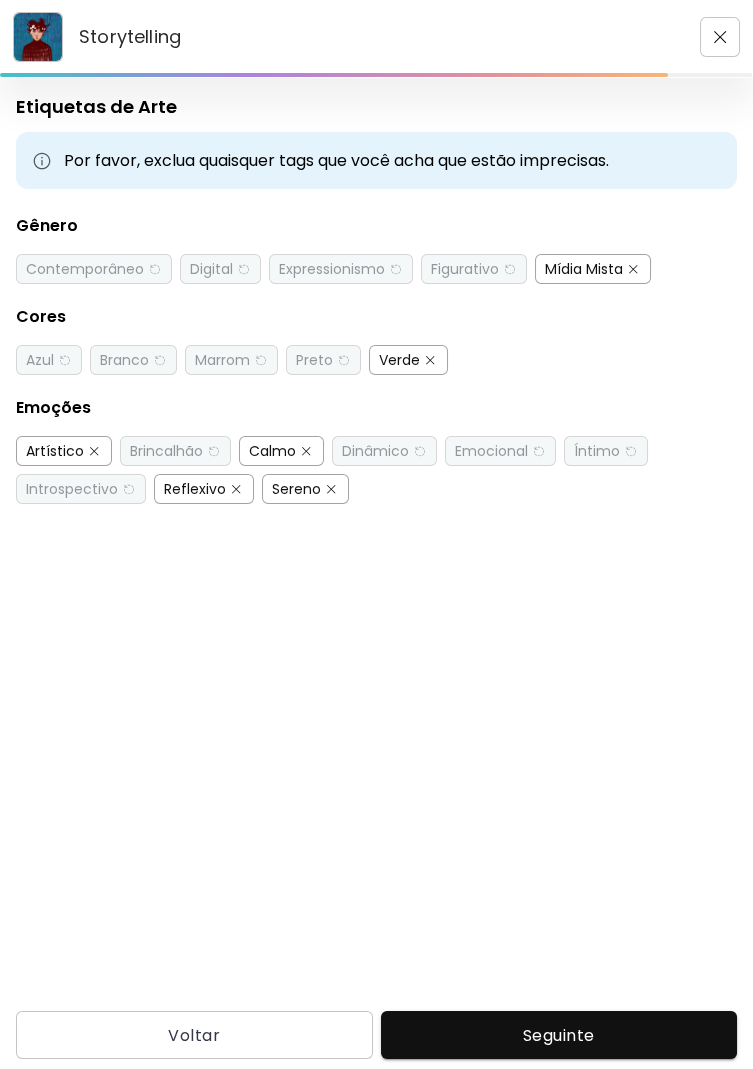 click on "Emocional" at bounding box center [491, 451] 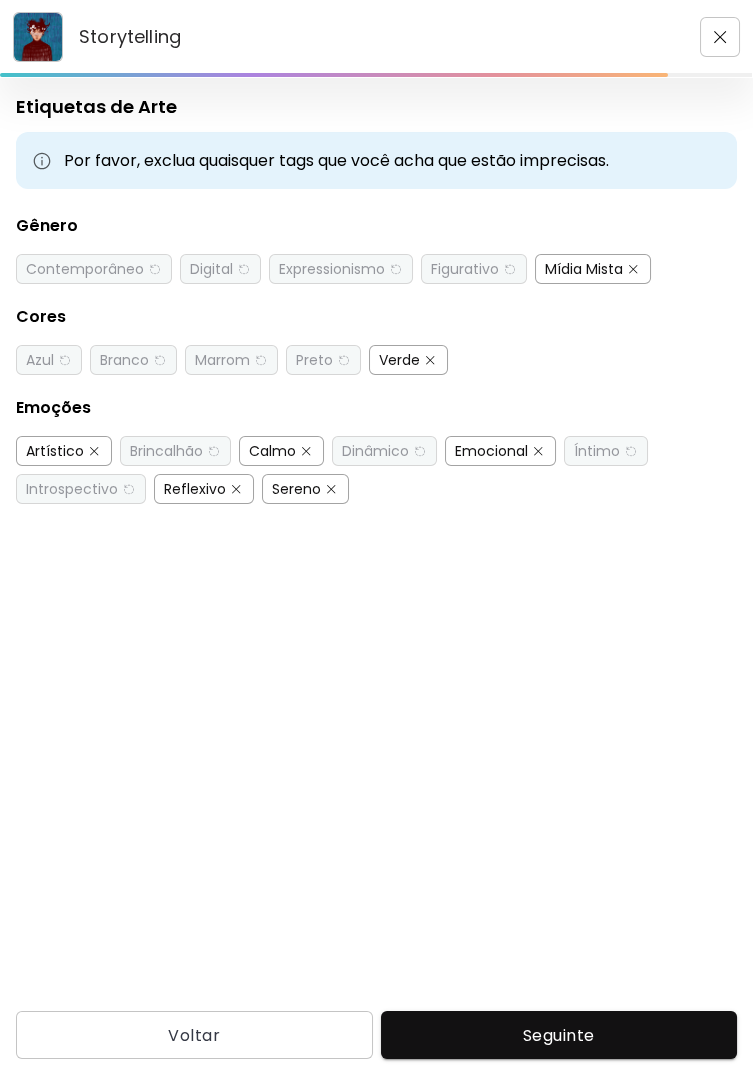 click on "Íntimo" at bounding box center [597, 451] 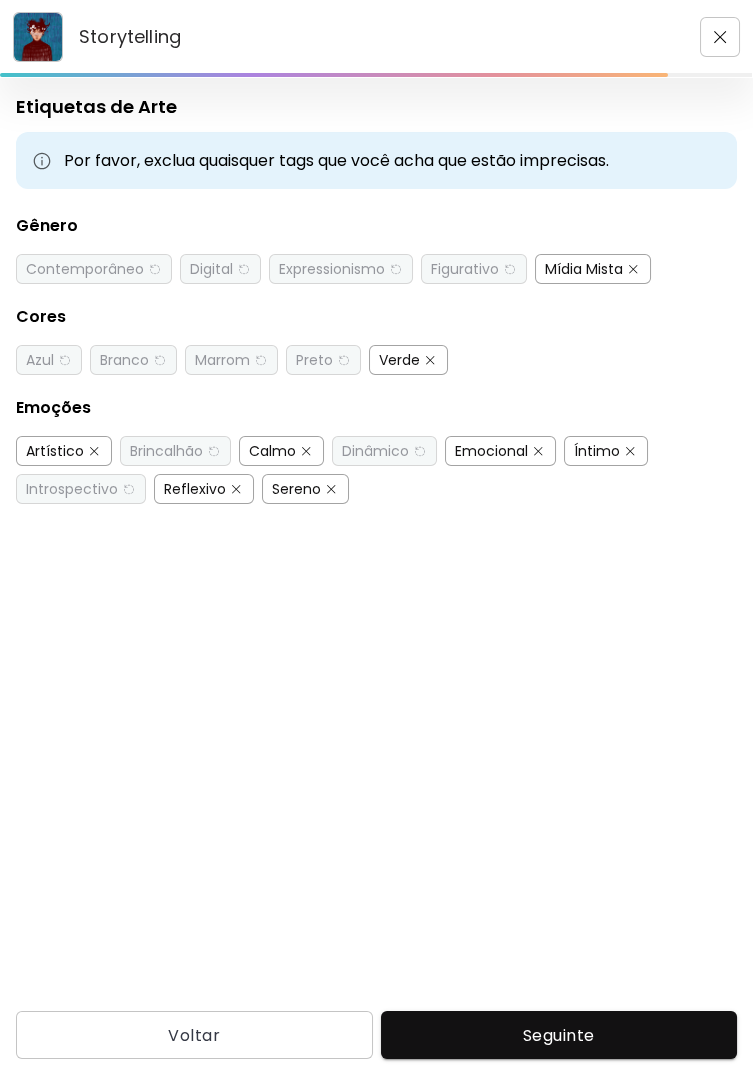 click on "Verde" at bounding box center (399, 360) 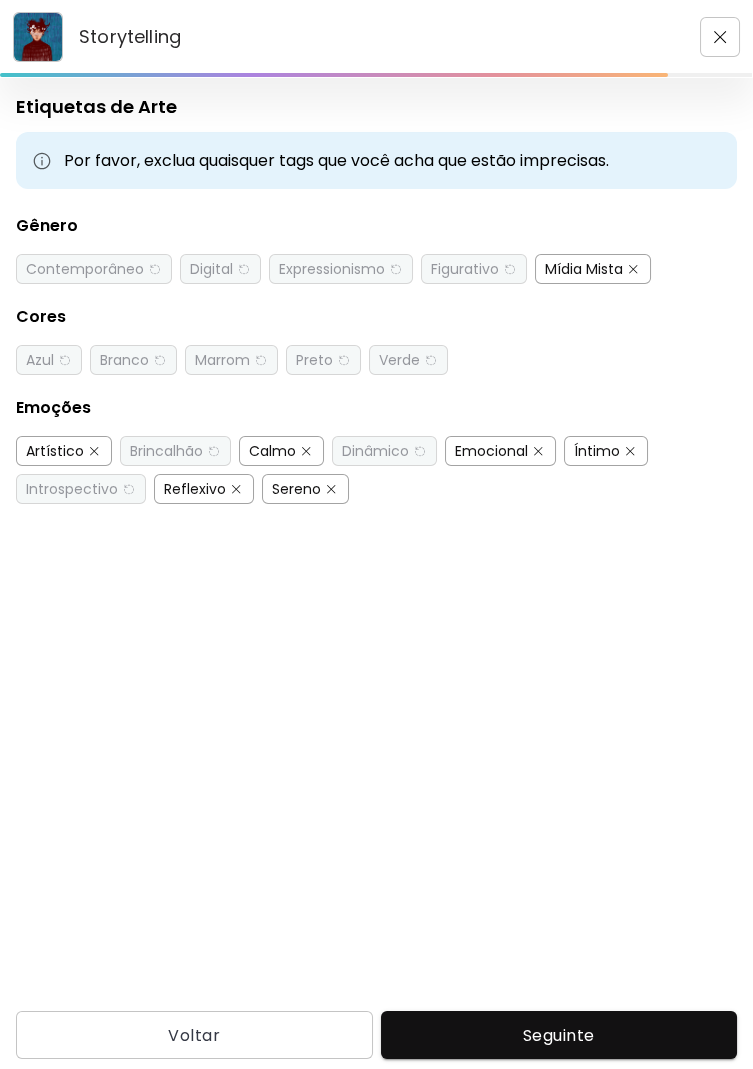 click on "Preto" at bounding box center [314, 360] 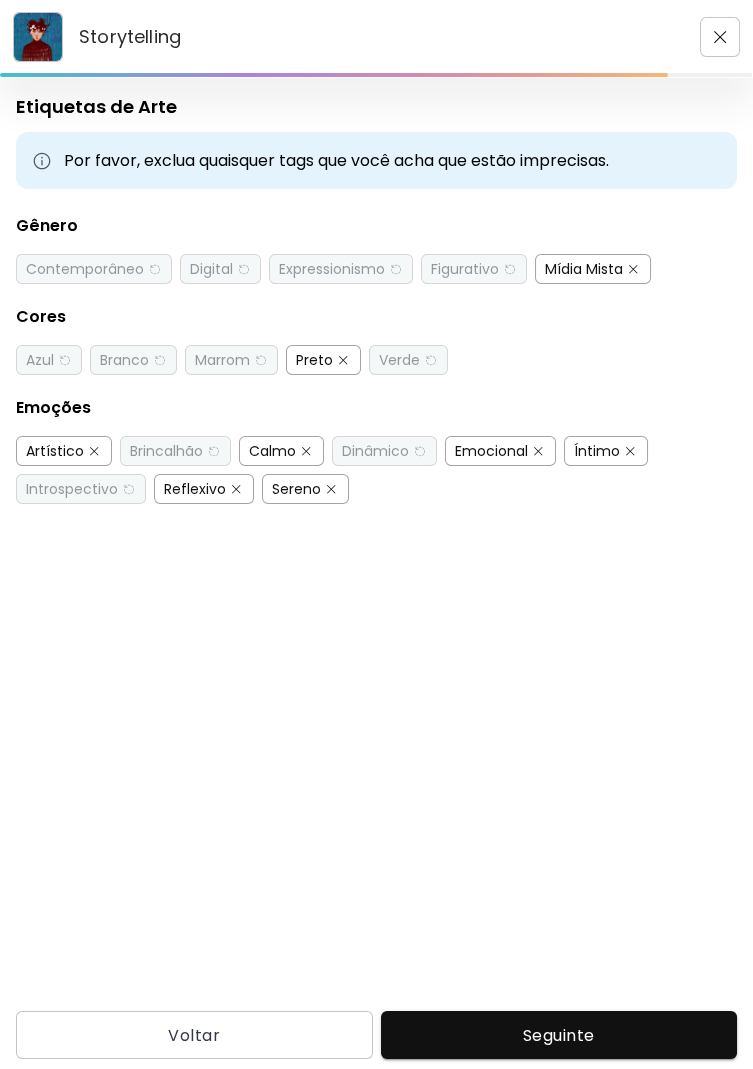 click on "Marrom" at bounding box center (222, 360) 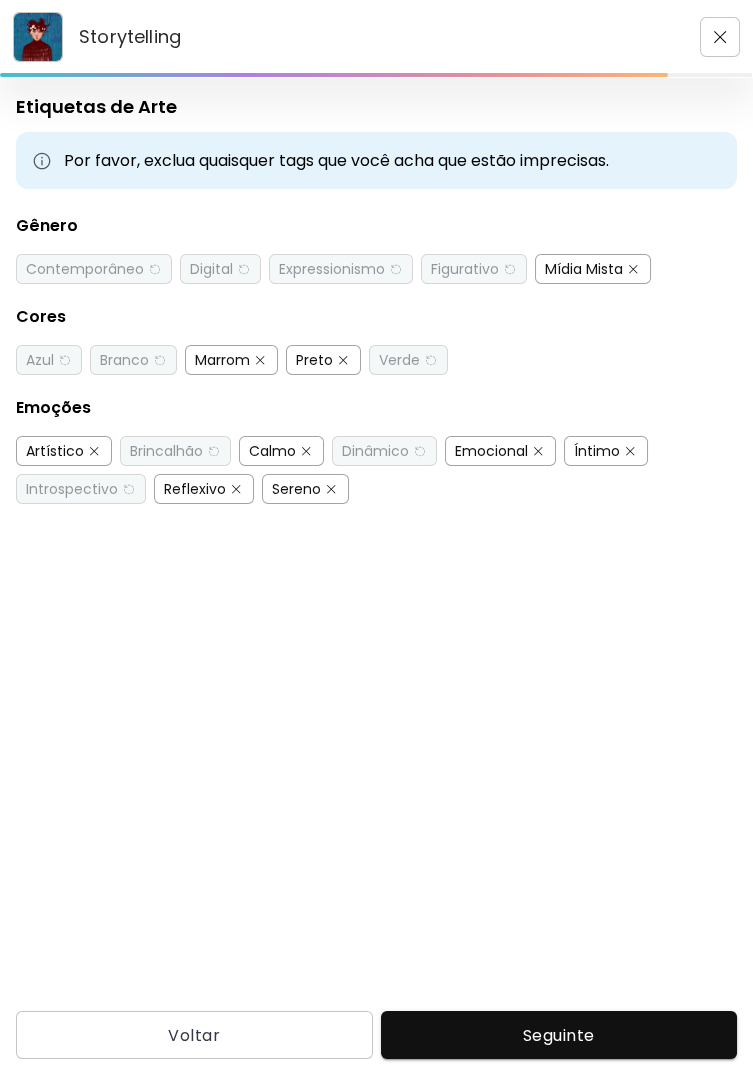 click on "Branco" at bounding box center [124, 360] 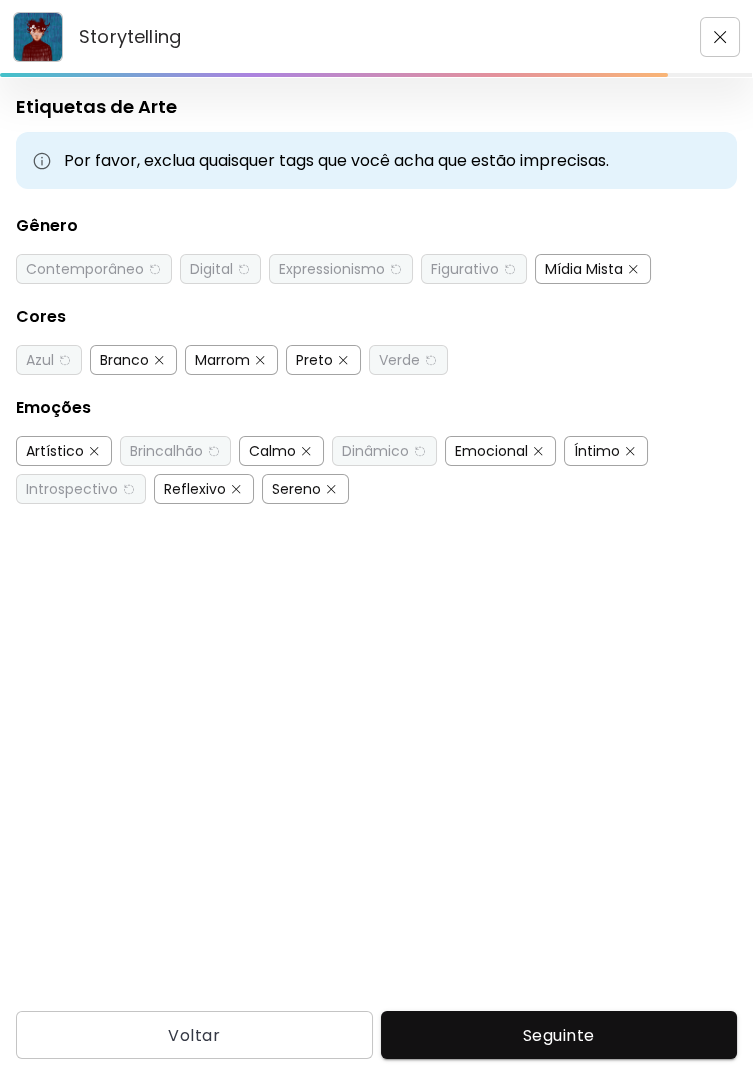 click at bounding box center (64, 360) 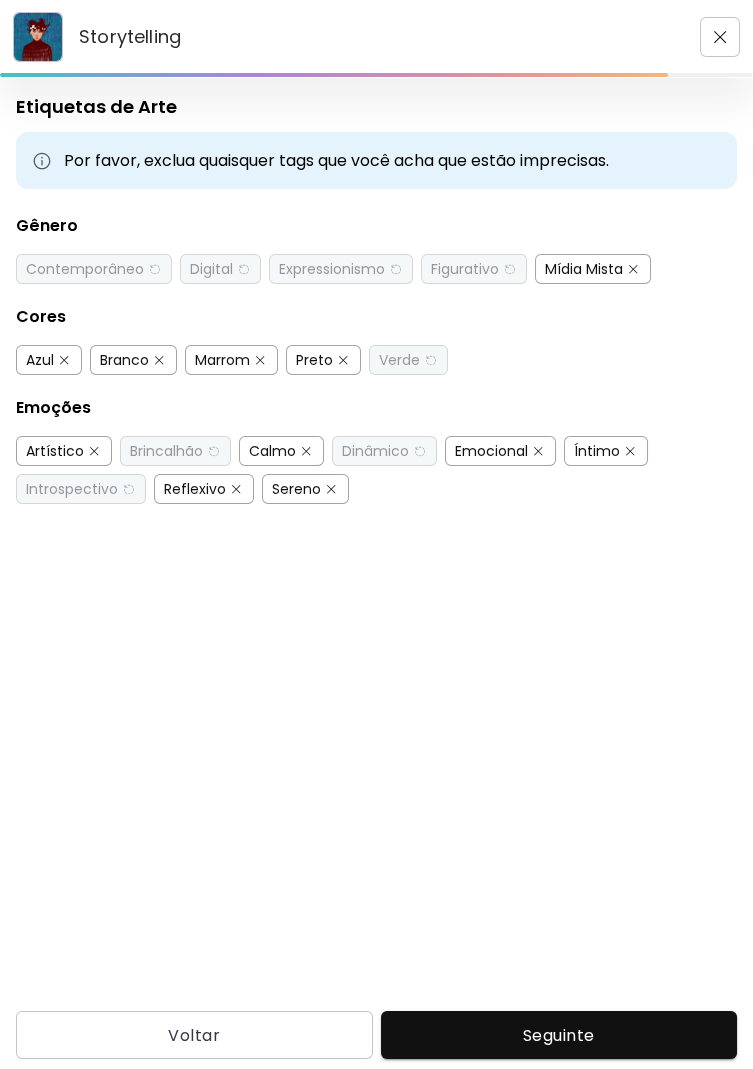 click on "Contemporâneo" at bounding box center [85, 269] 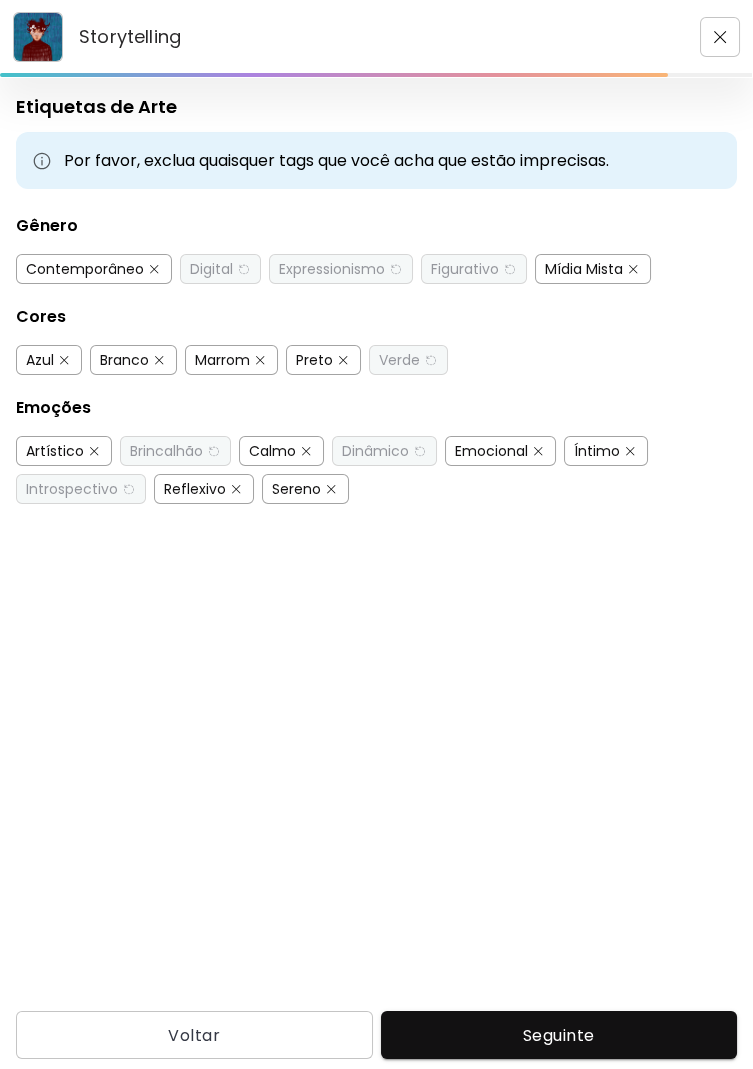 click at bounding box center (243, 269) 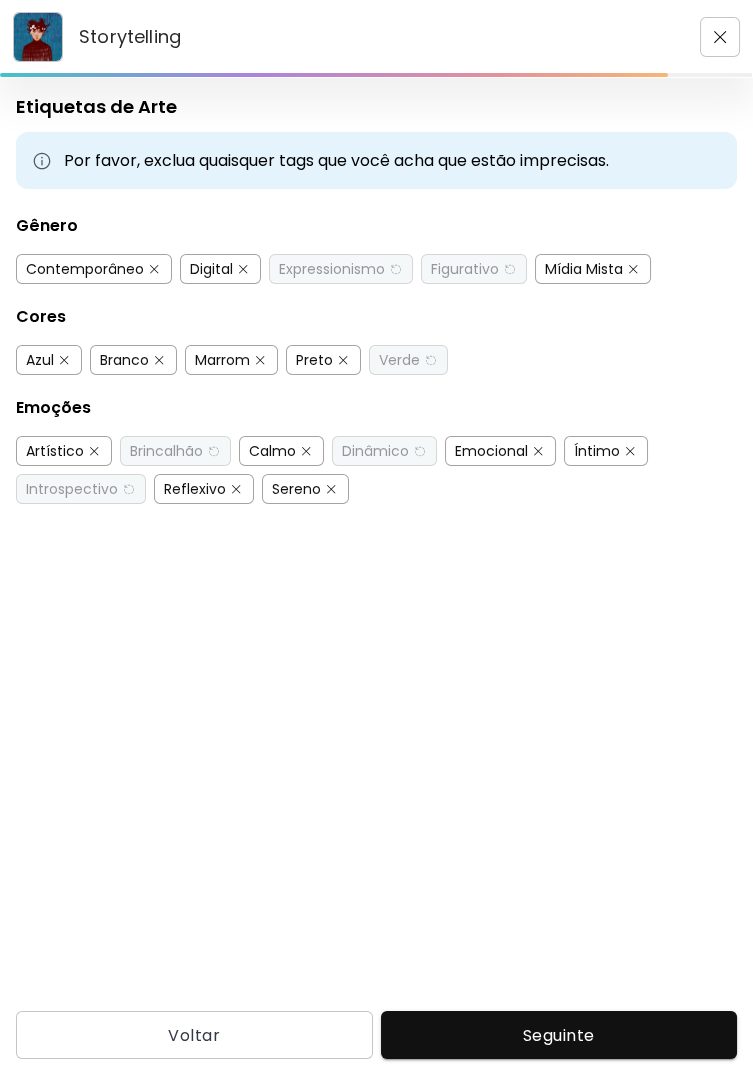 click on "Expressionismo" at bounding box center (332, 269) 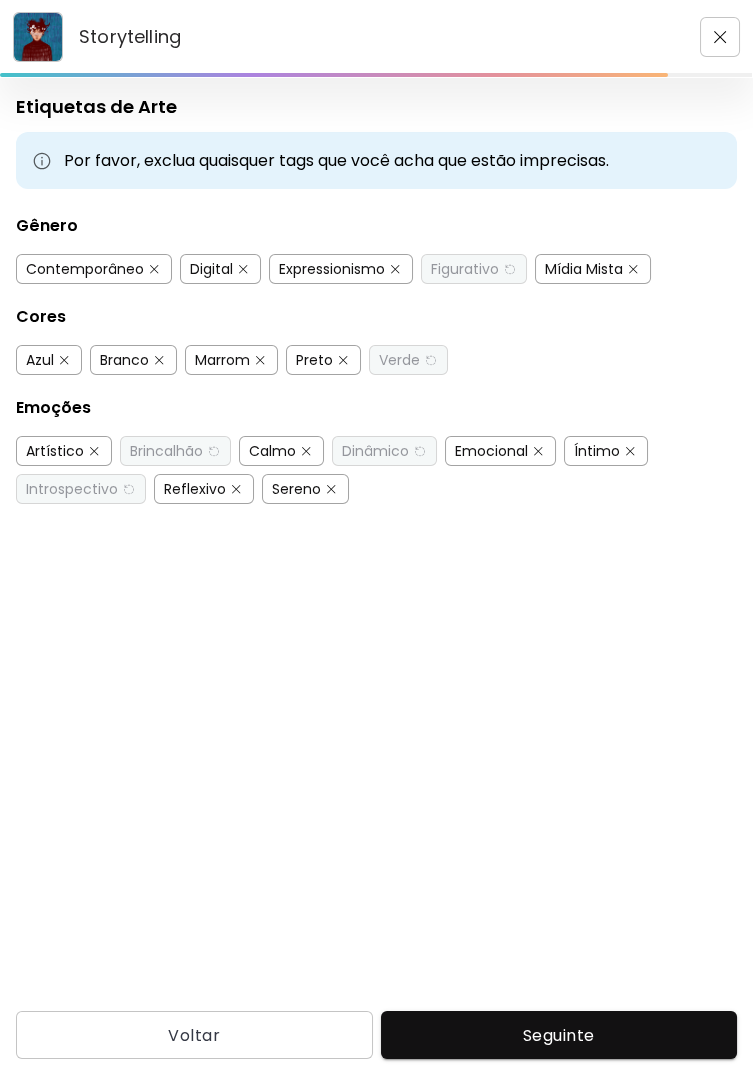 click on "Figurativo" at bounding box center (465, 269) 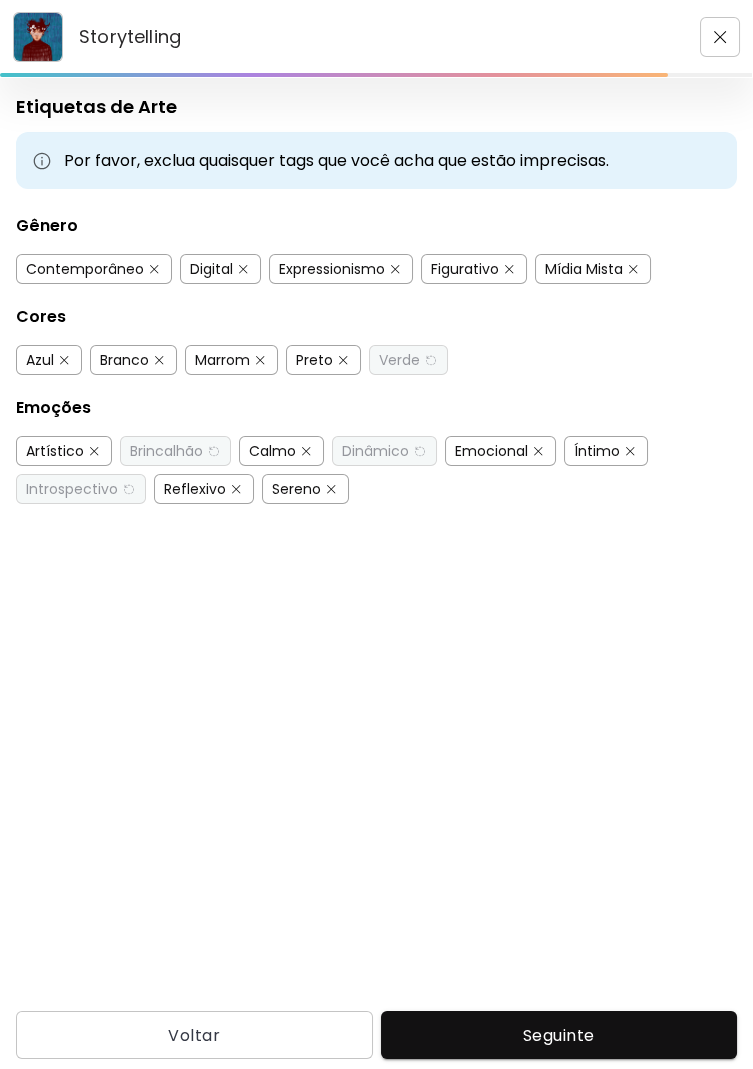 click on "Mídia Mista" at bounding box center (584, 269) 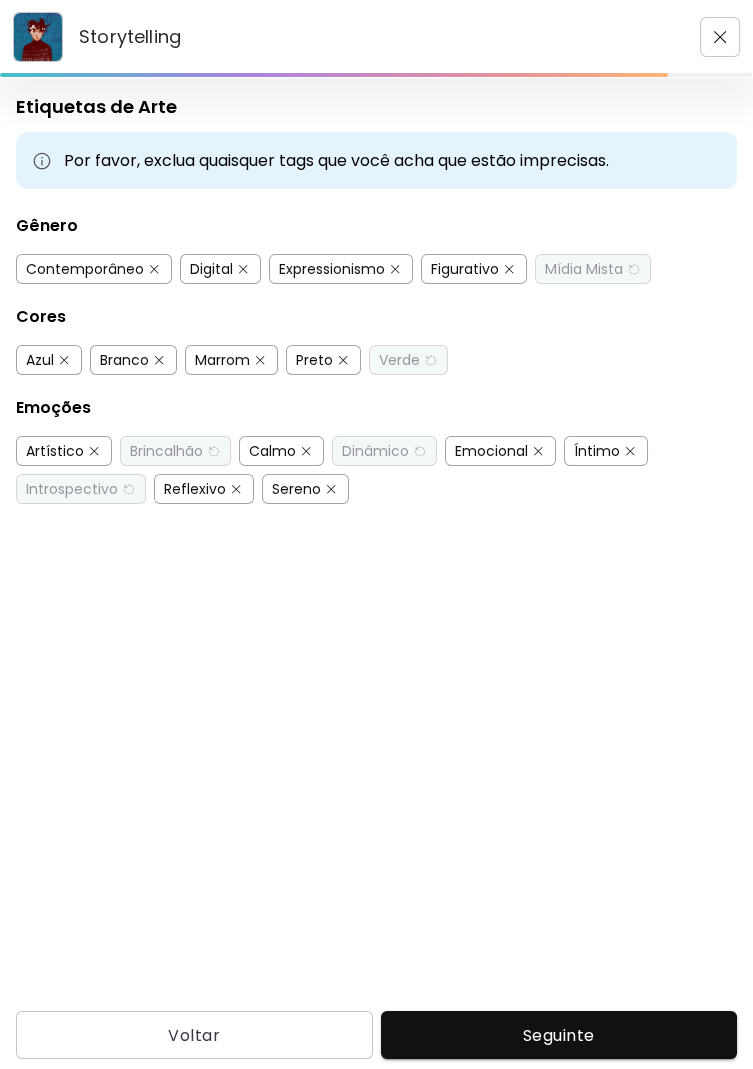 click on "Seguinte" at bounding box center [559, 1035] 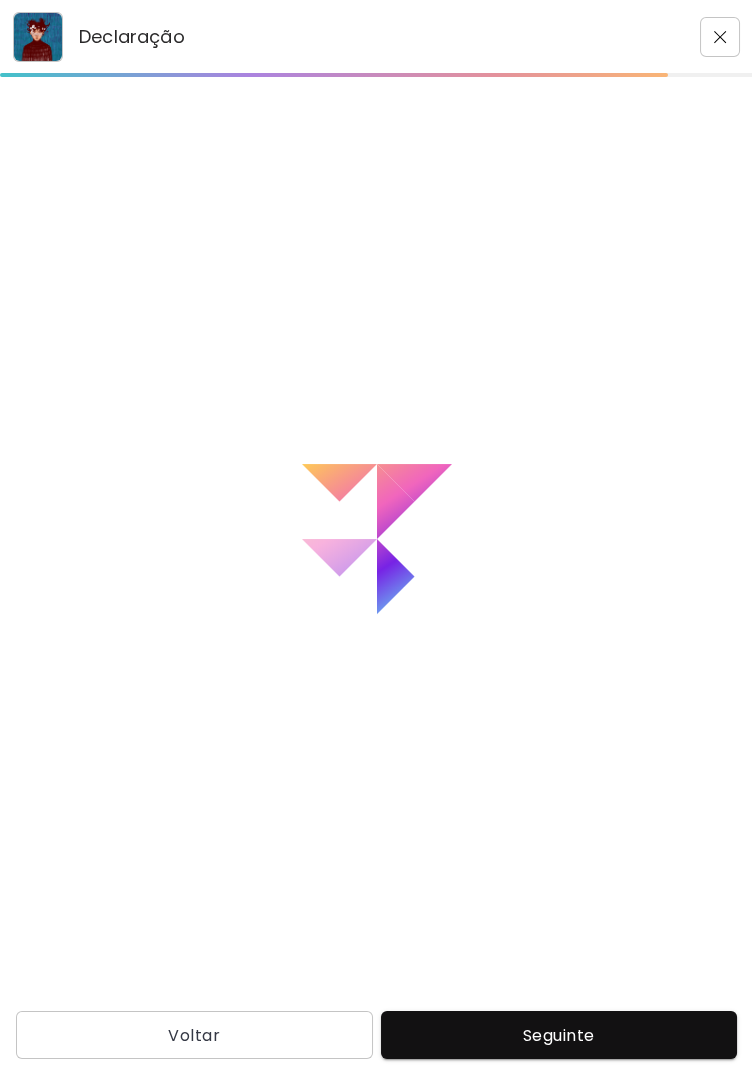 type on "**********" 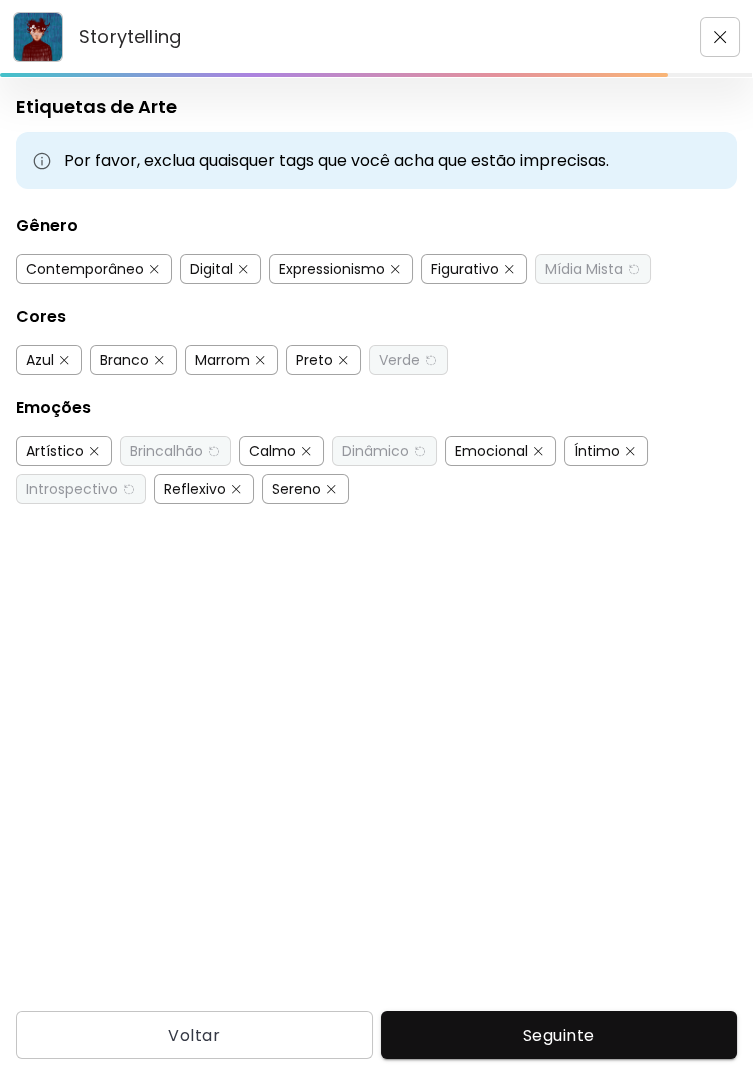 click on "Preto" at bounding box center [314, 360] 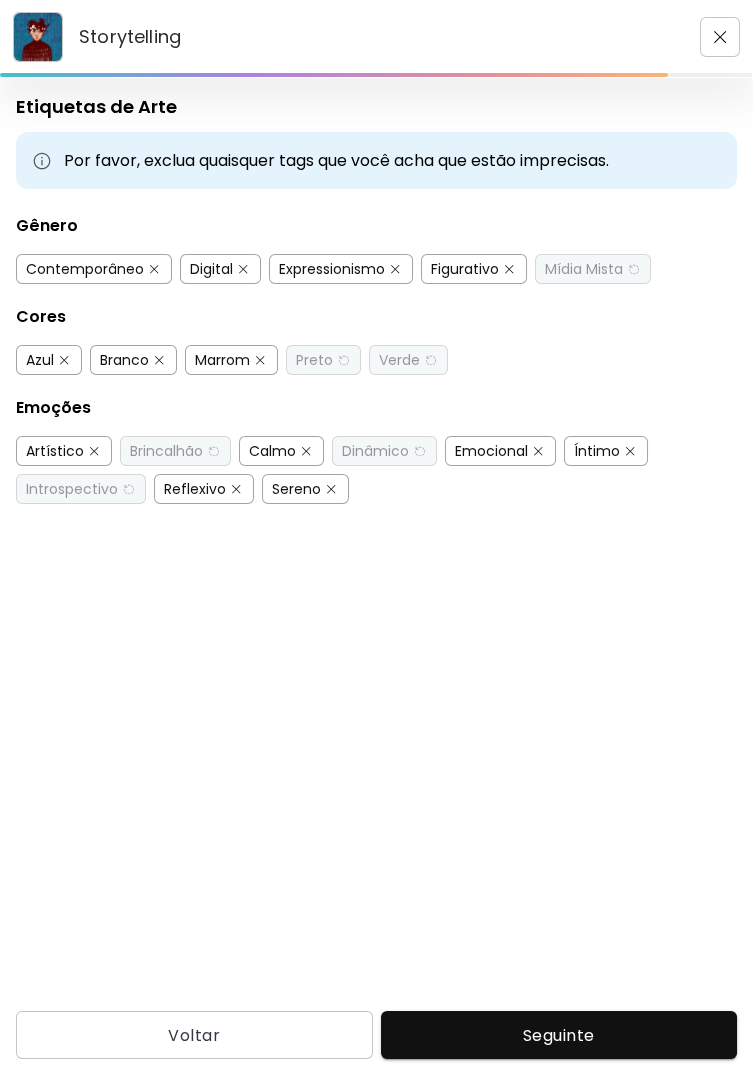 click on "Verde" at bounding box center [399, 360] 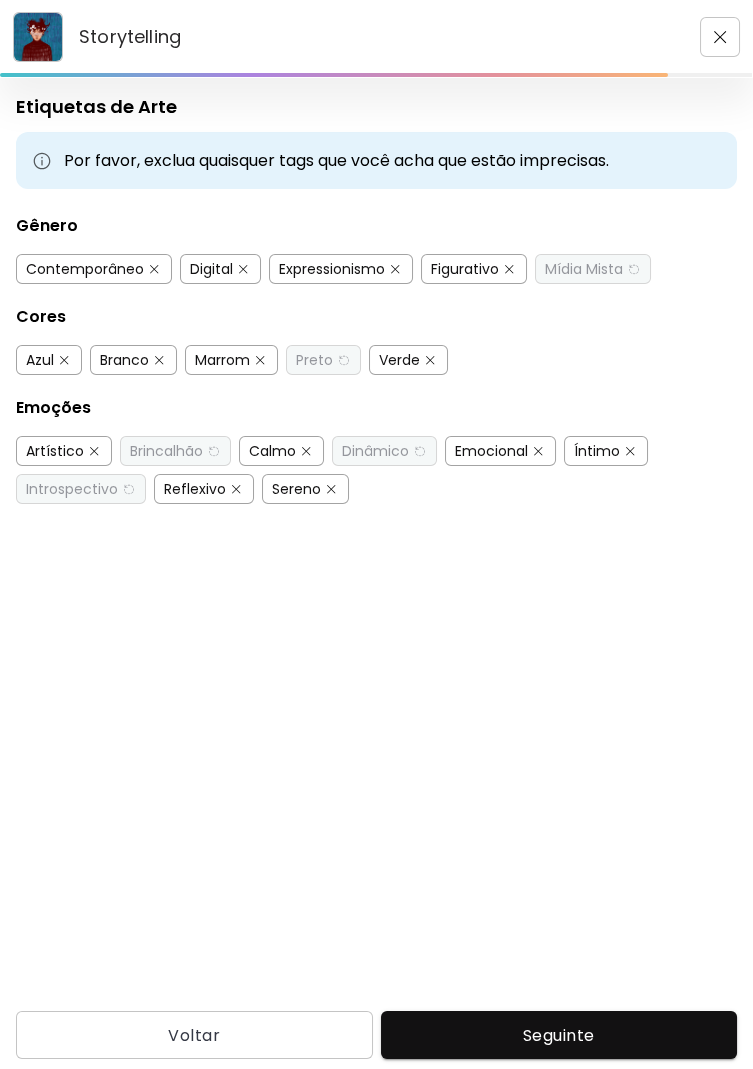 click at bounding box center (430, 360) 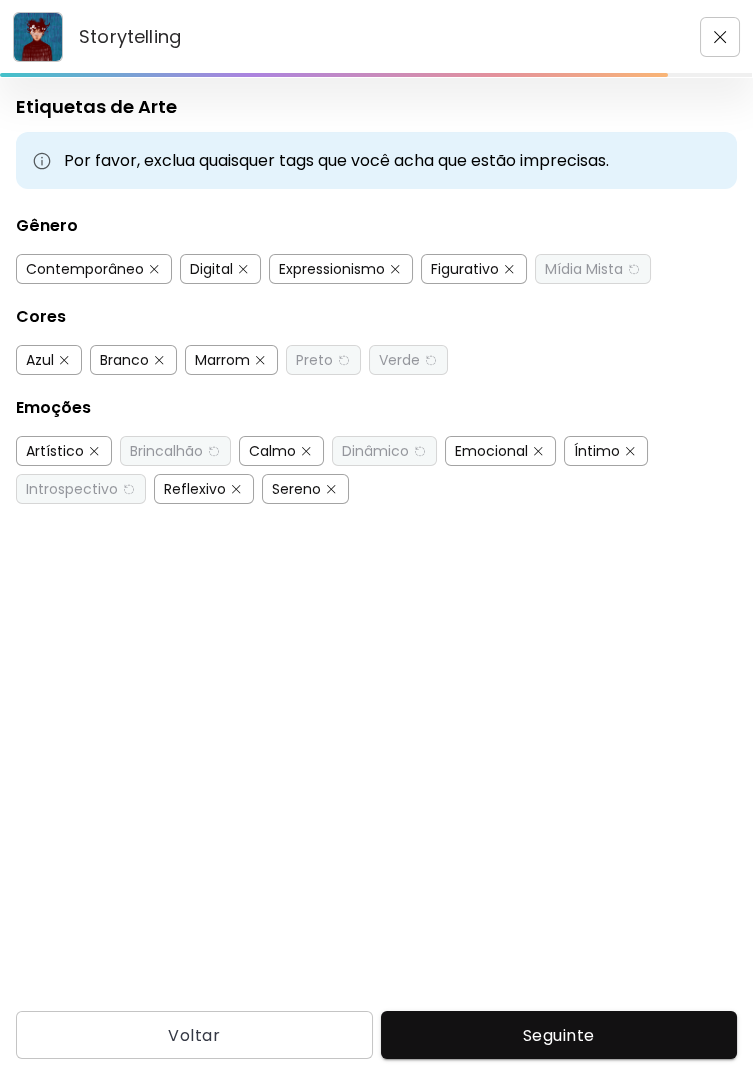 click on "Preto" at bounding box center [314, 360] 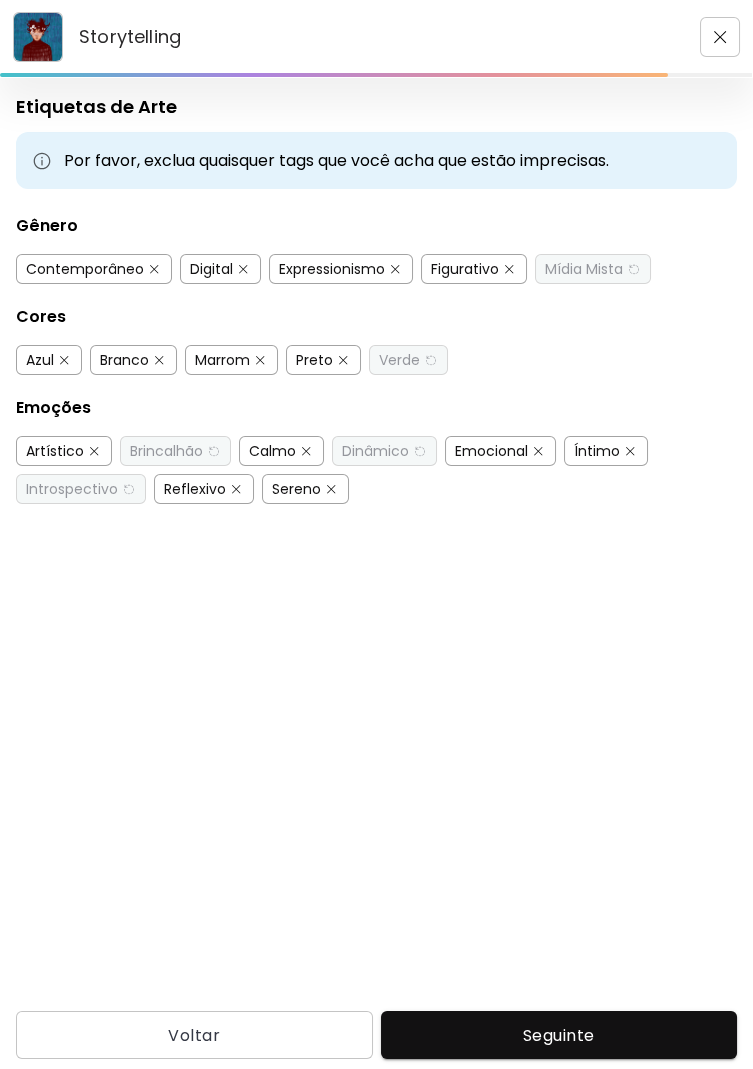 click at bounding box center [430, 360] 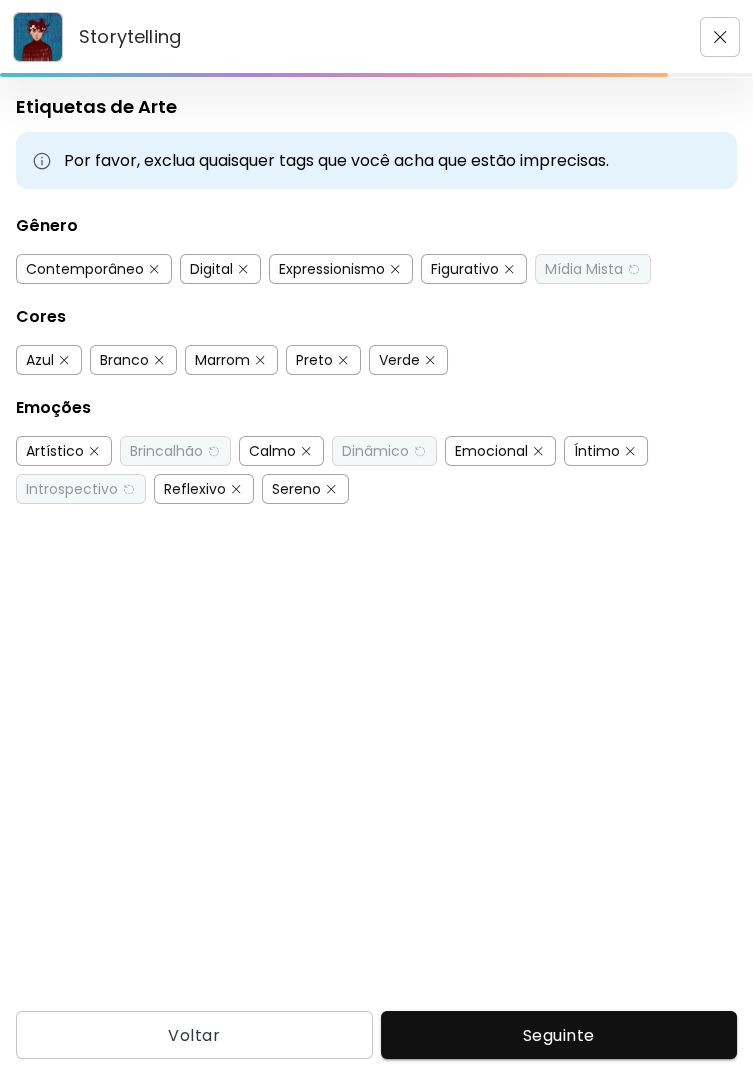 click on "Azul" at bounding box center (40, 360) 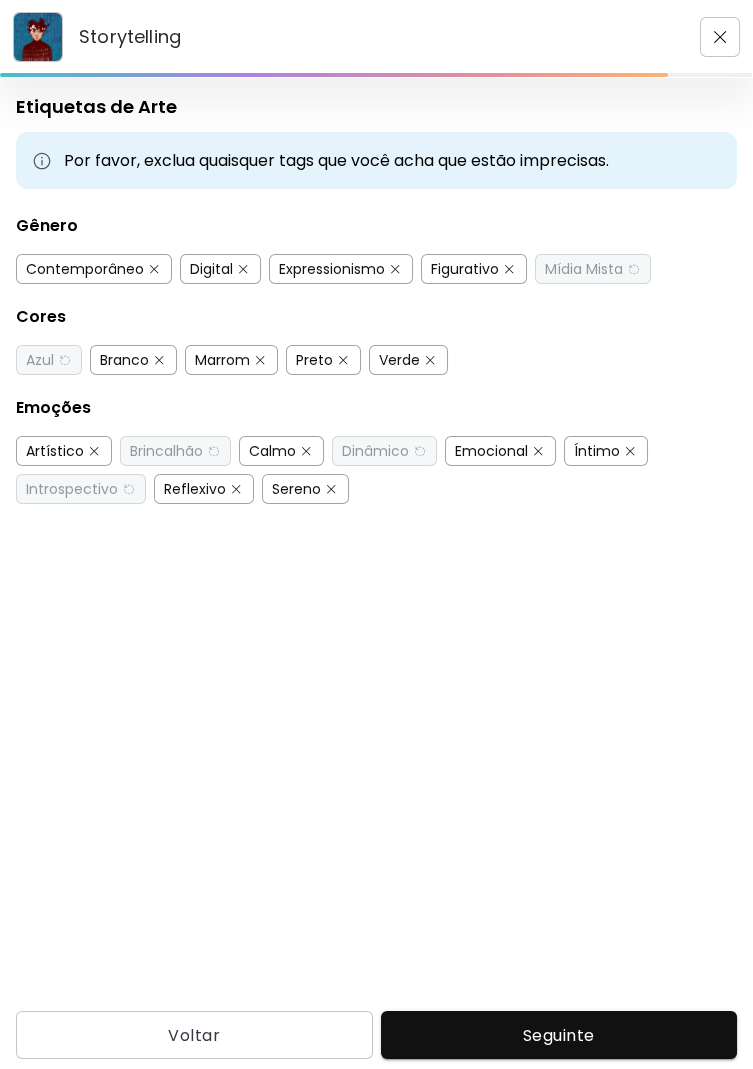 click on "Branco" at bounding box center (124, 360) 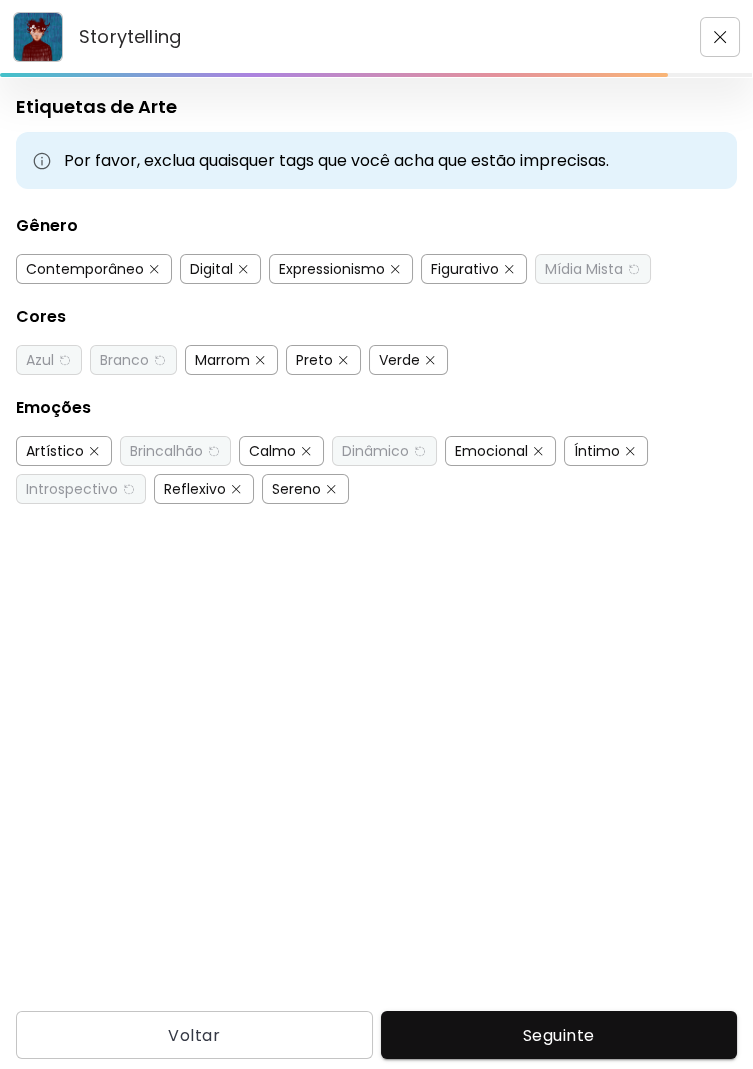click on "Marrom" at bounding box center (222, 360) 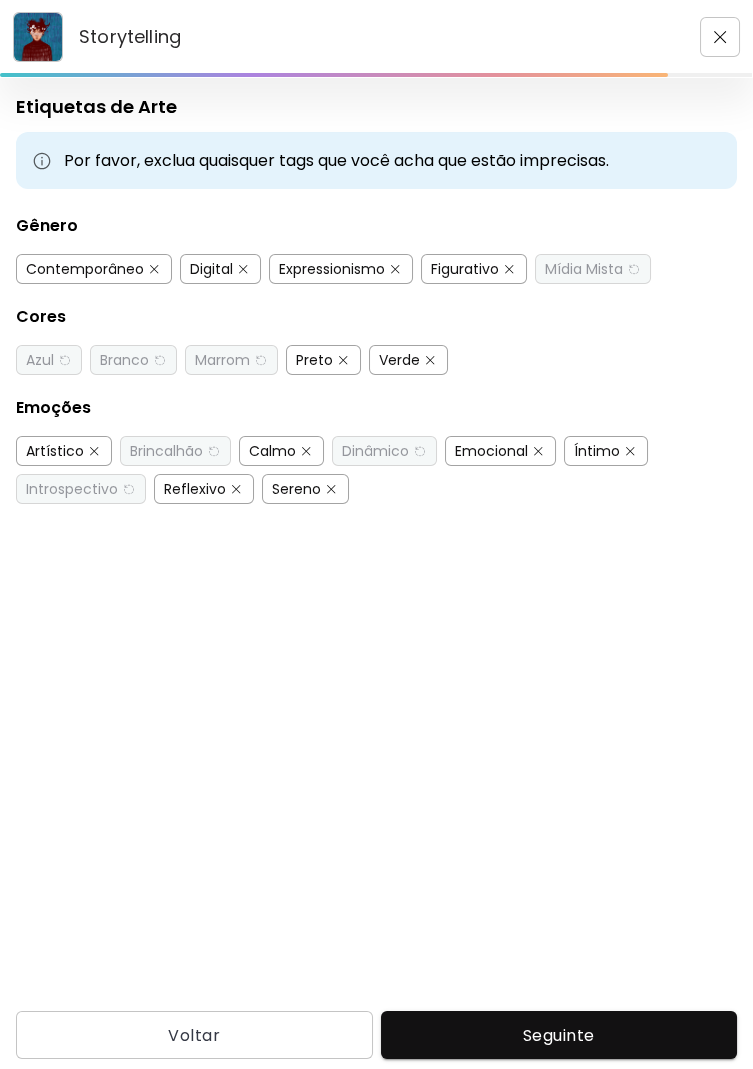click on "Preto" at bounding box center (314, 360) 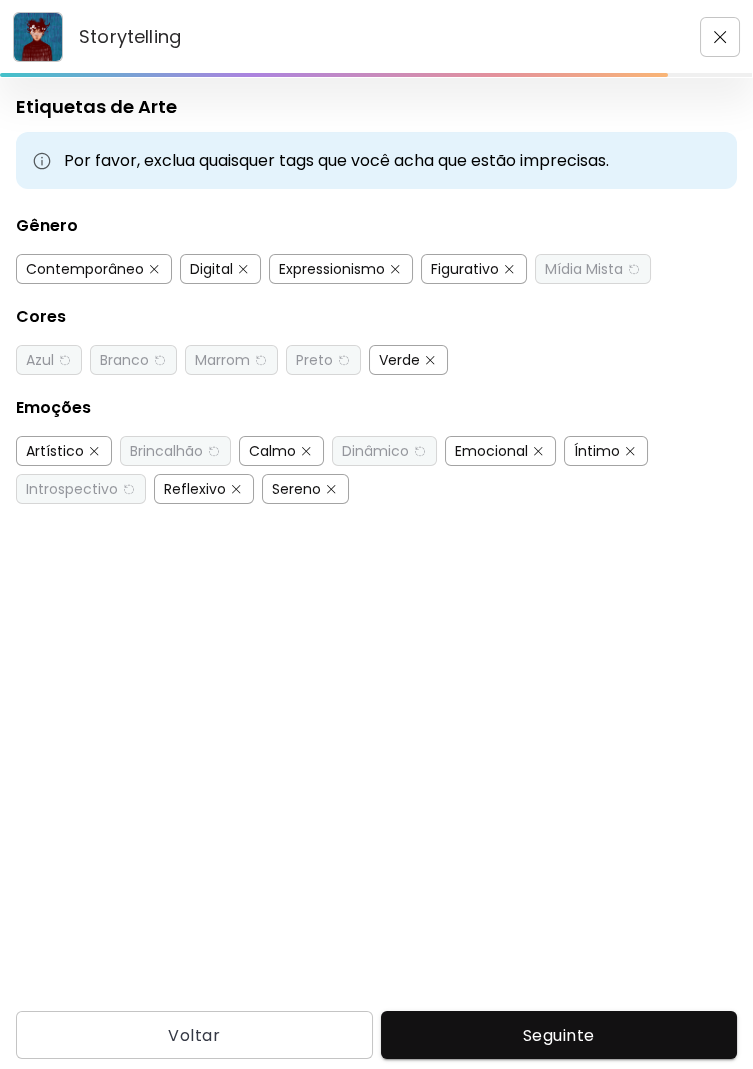 click on "Seguinte" at bounding box center (559, 1035) 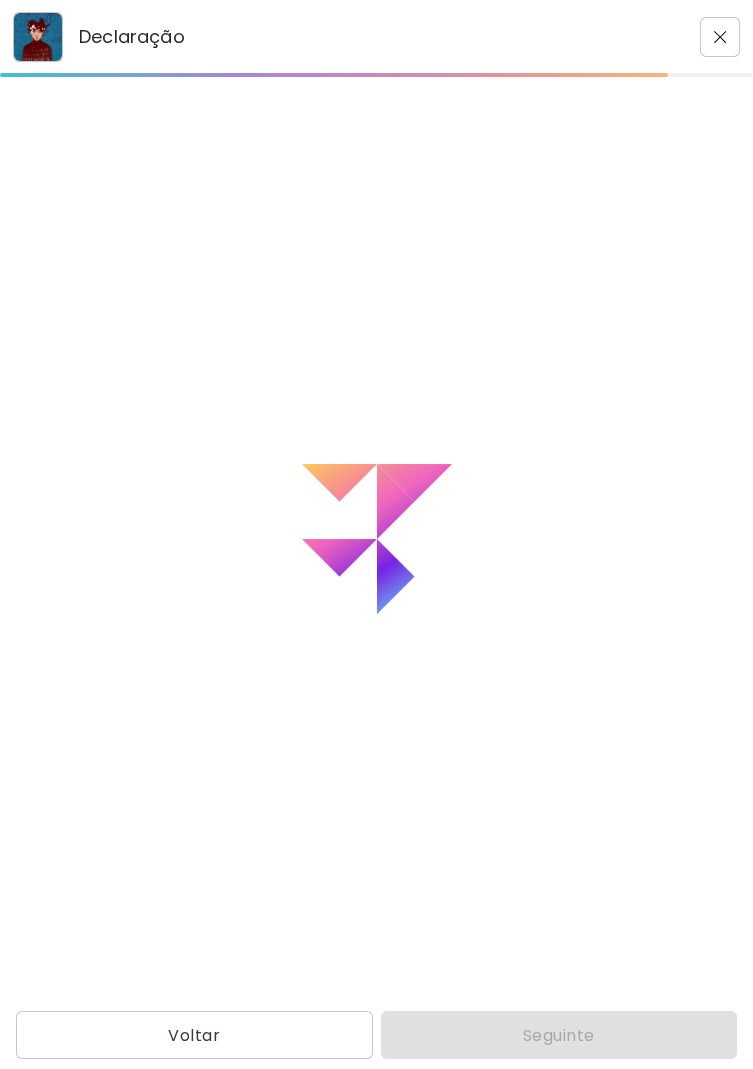 type on "**********" 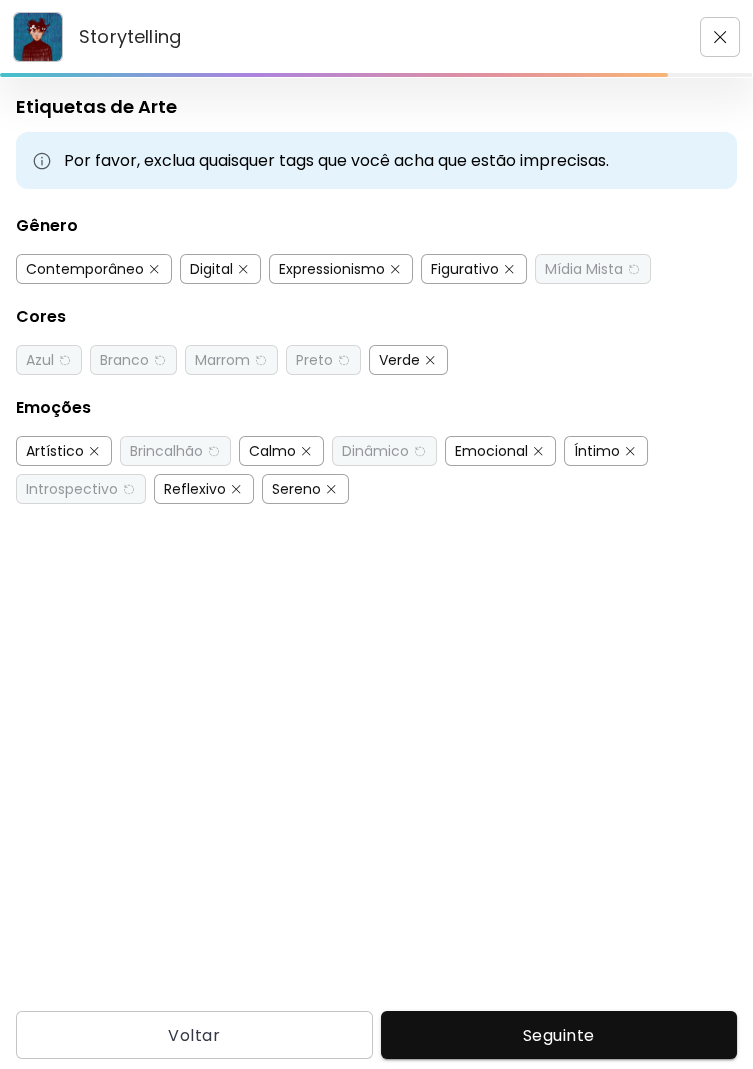 click on "Verde" at bounding box center [399, 360] 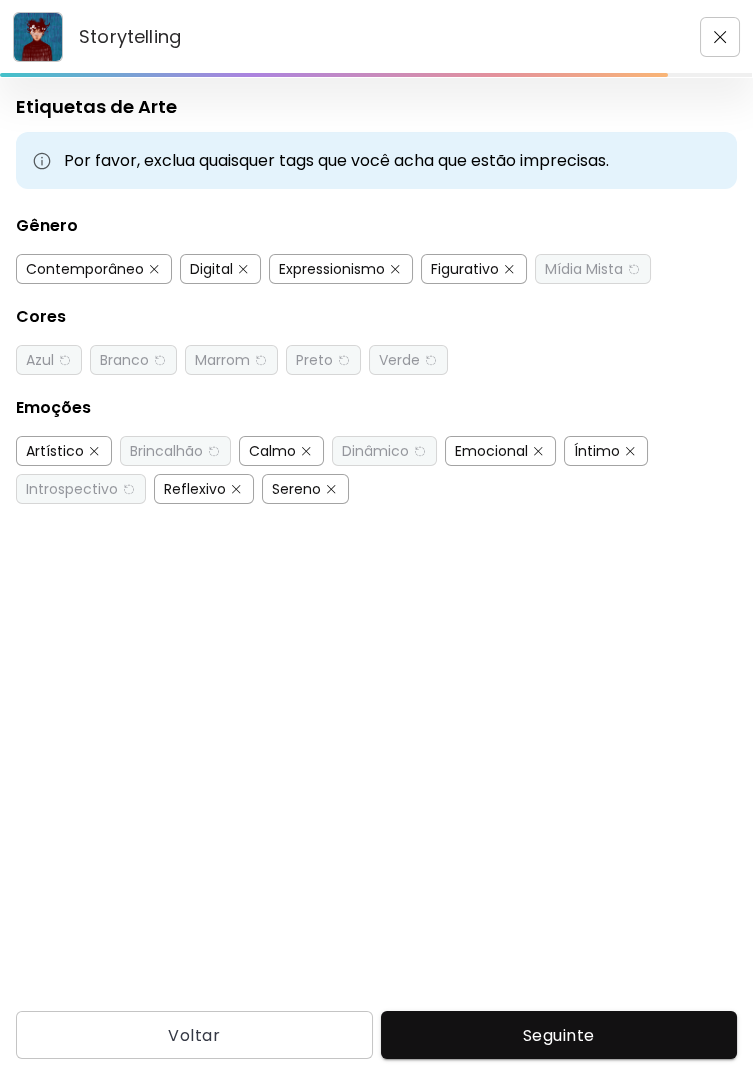 click on "Preto" at bounding box center [314, 360] 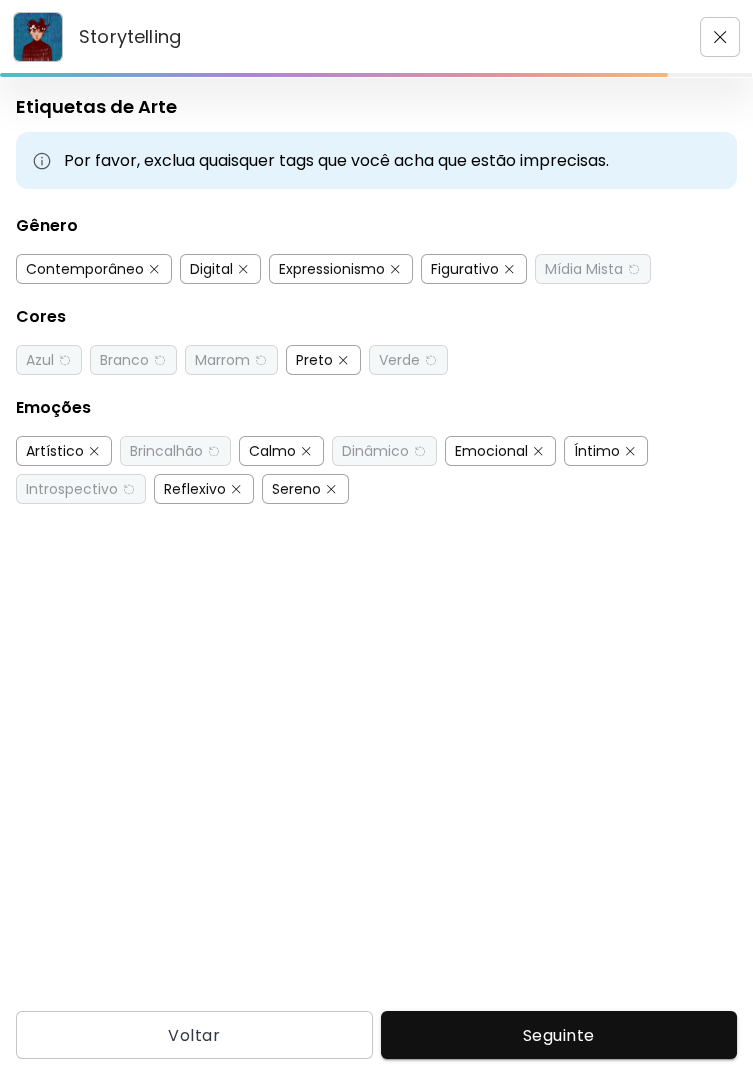 click on "Marrom" at bounding box center (222, 360) 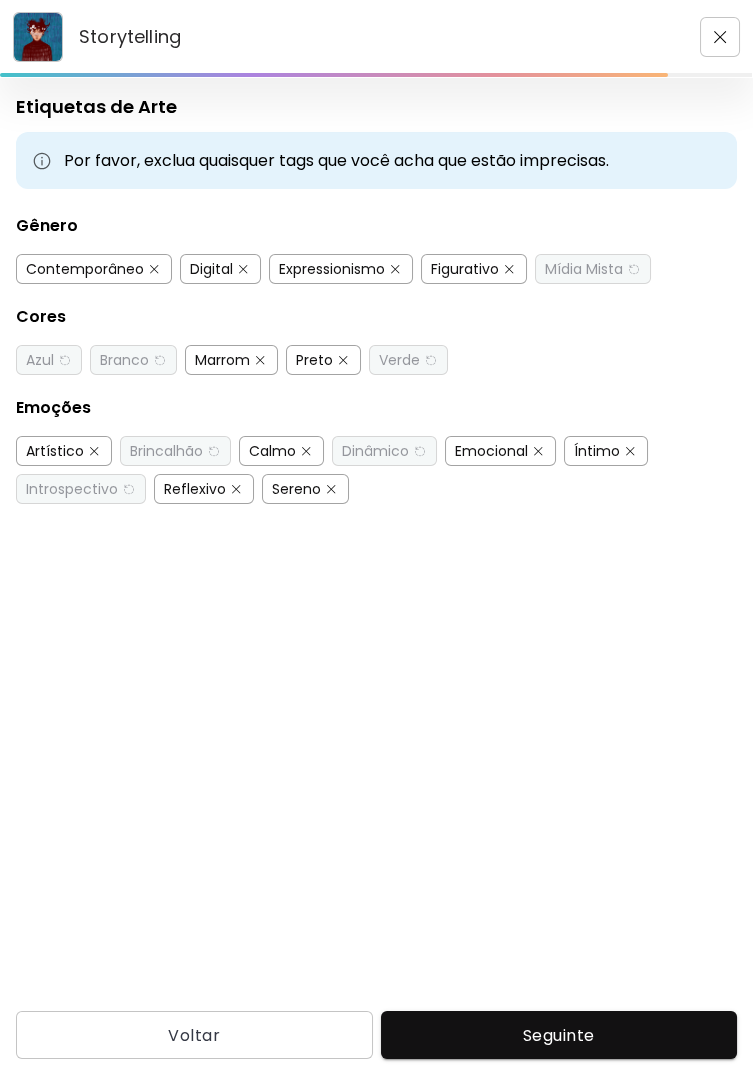 click on "Branco" at bounding box center (124, 360) 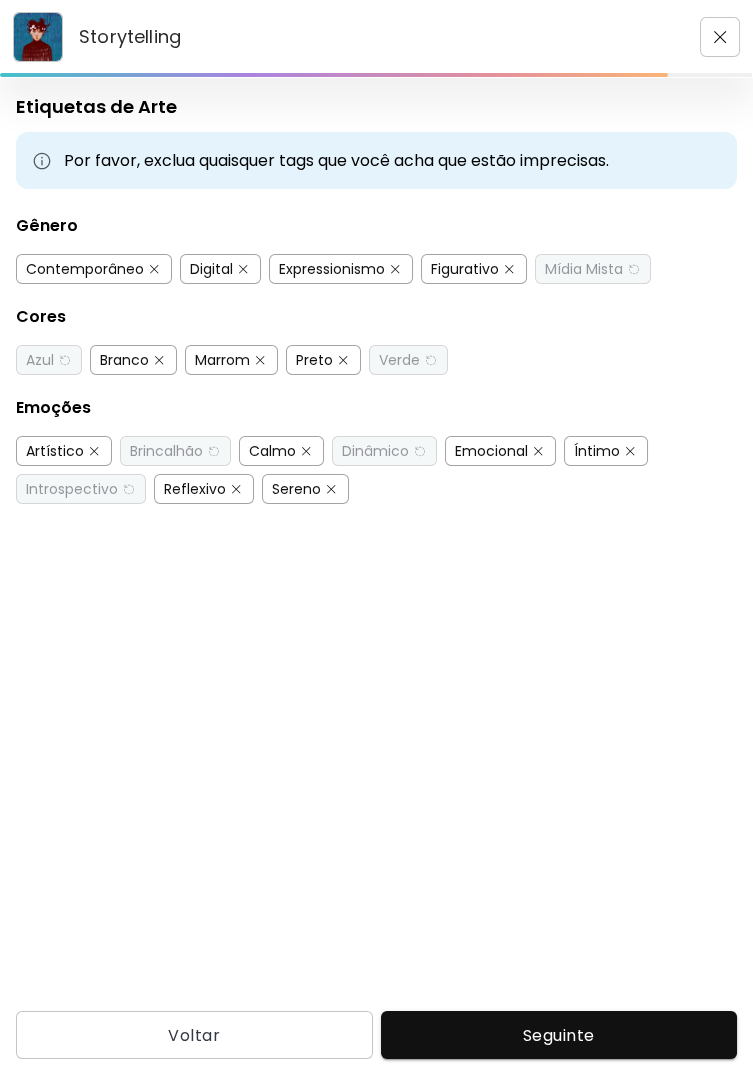 click at bounding box center (64, 360) 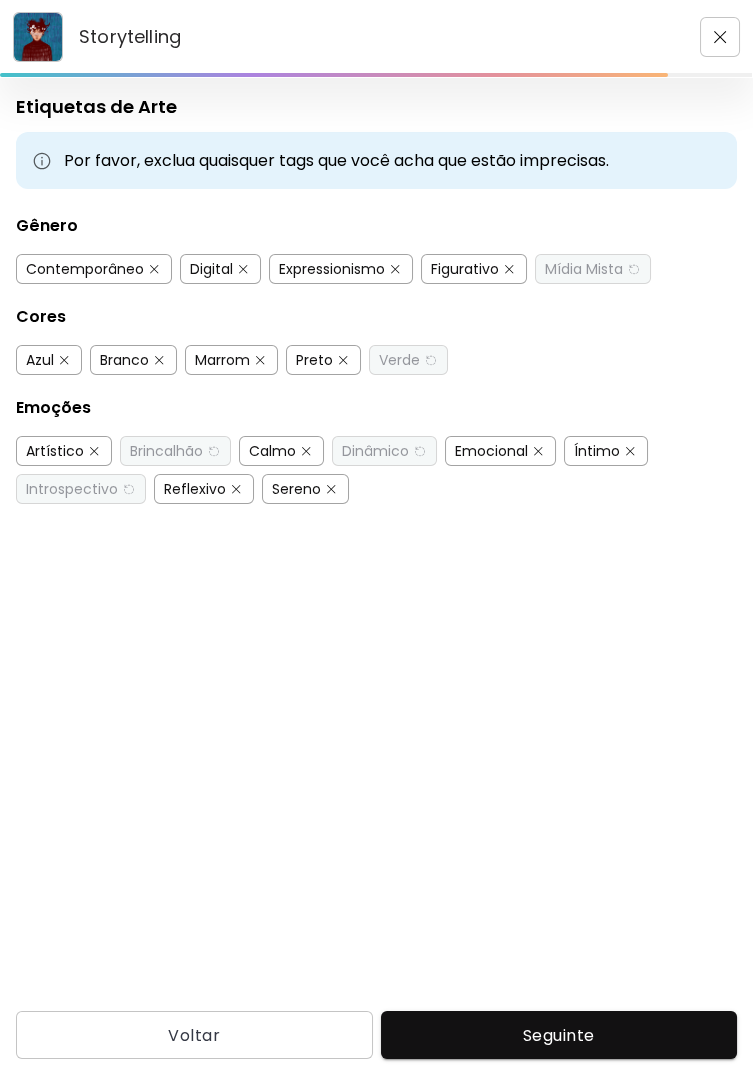 click on "Seguinte" at bounding box center [559, 1035] 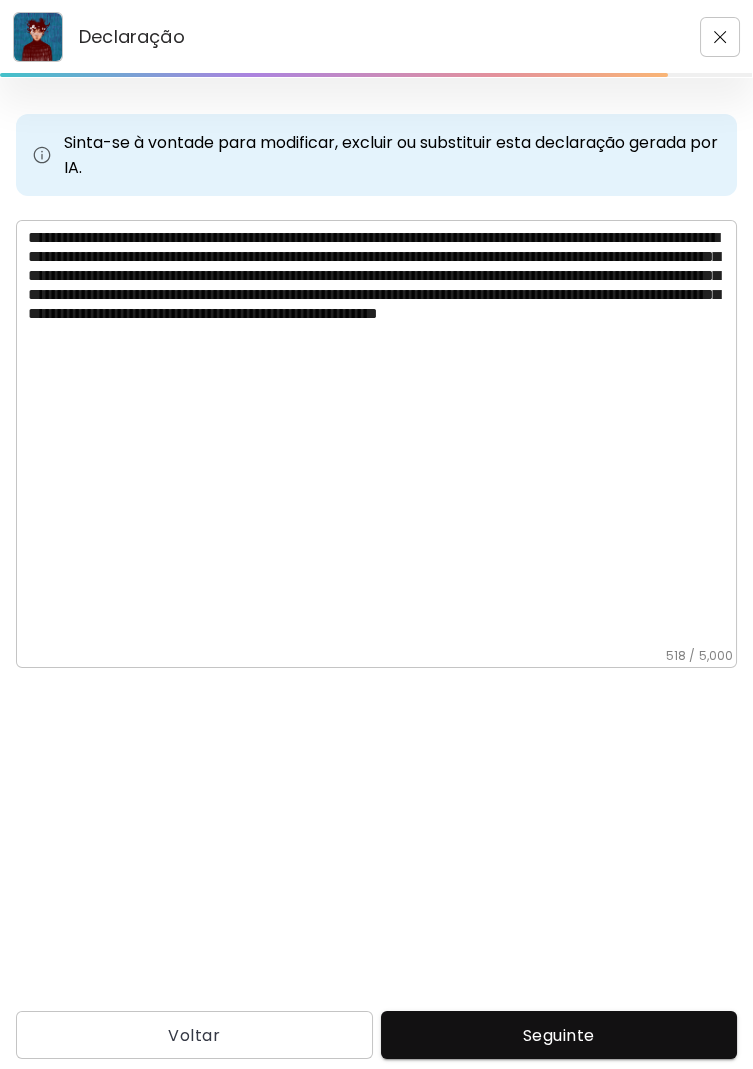 click on "**********" at bounding box center [382, 438] 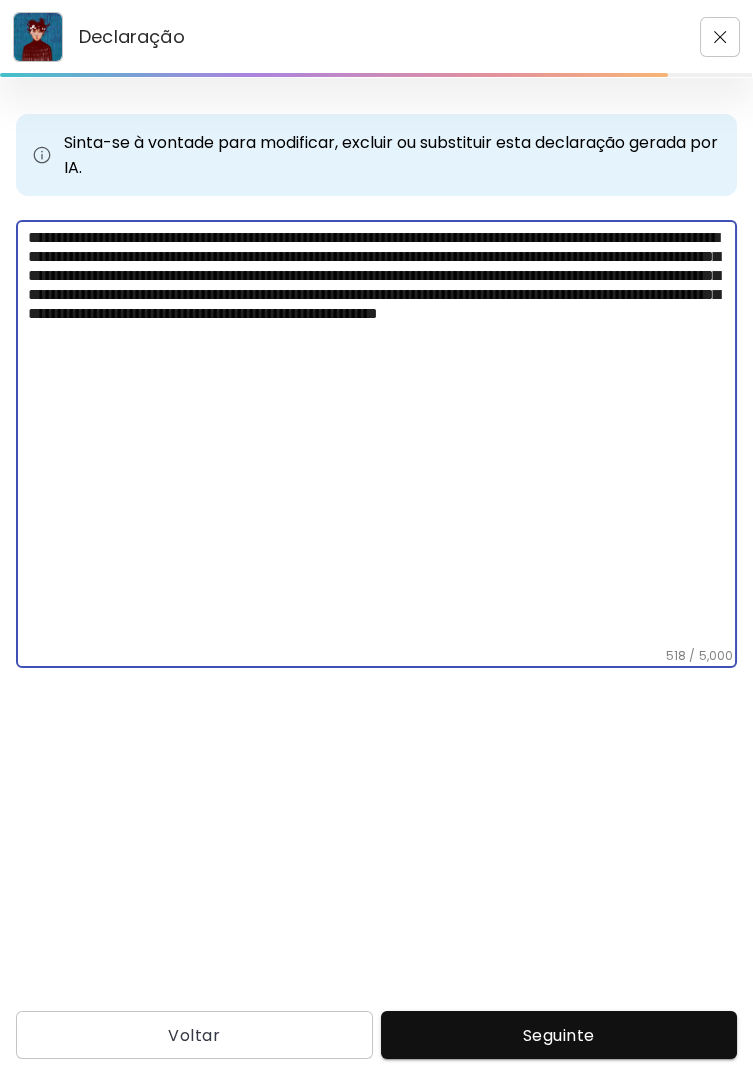 click on "**********" at bounding box center (382, 438) 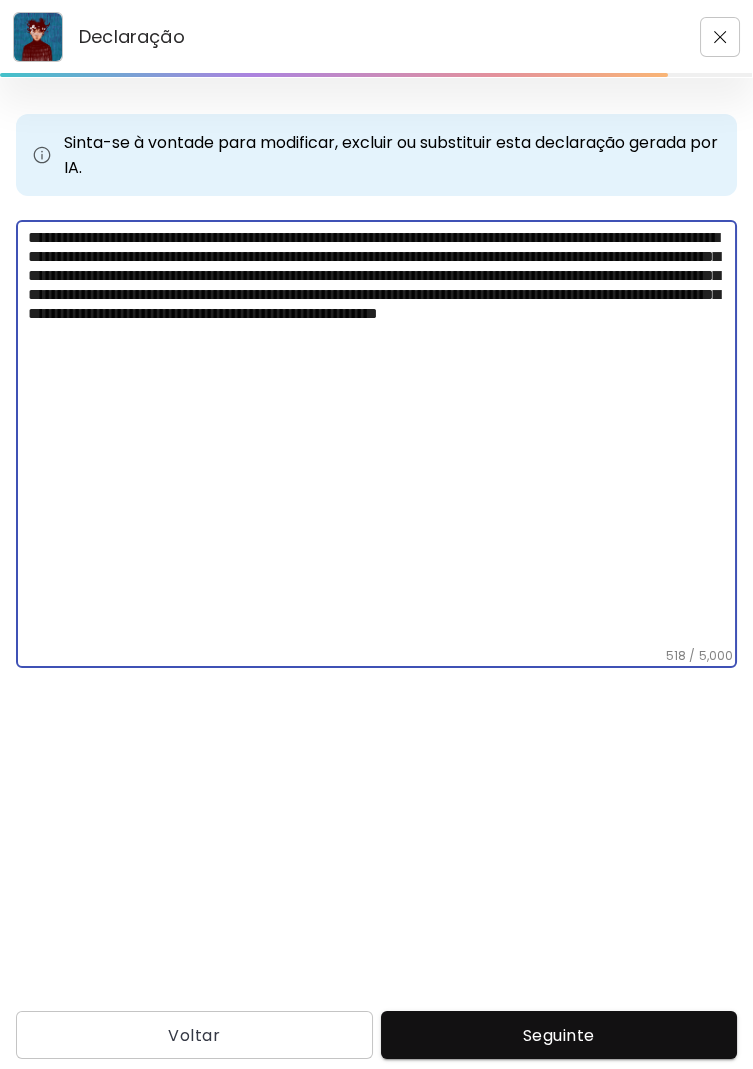 click on "**********" at bounding box center [382, 438] 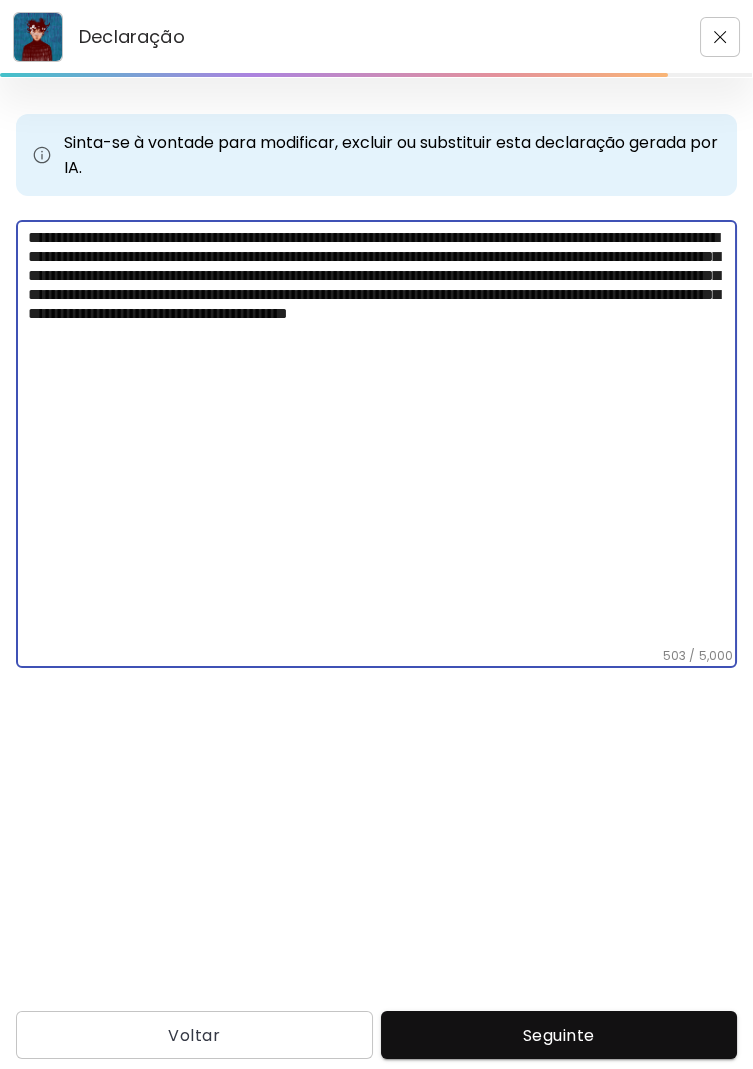 click on "**********" at bounding box center (382, 438) 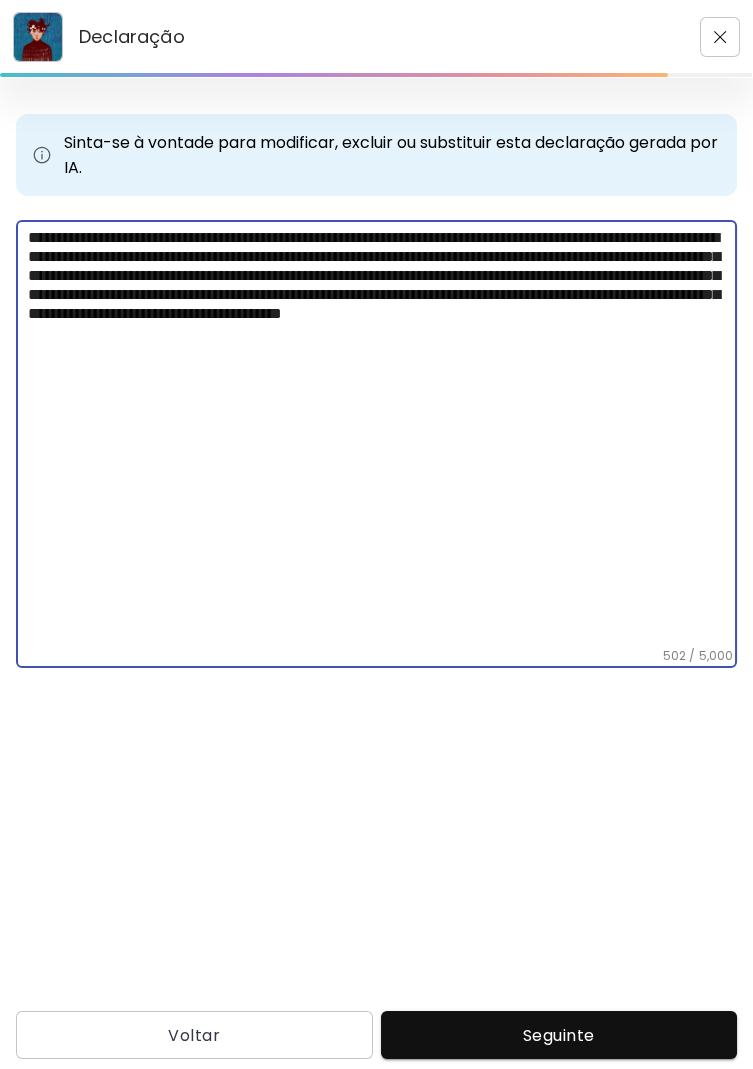 click on "**********" at bounding box center (382, 438) 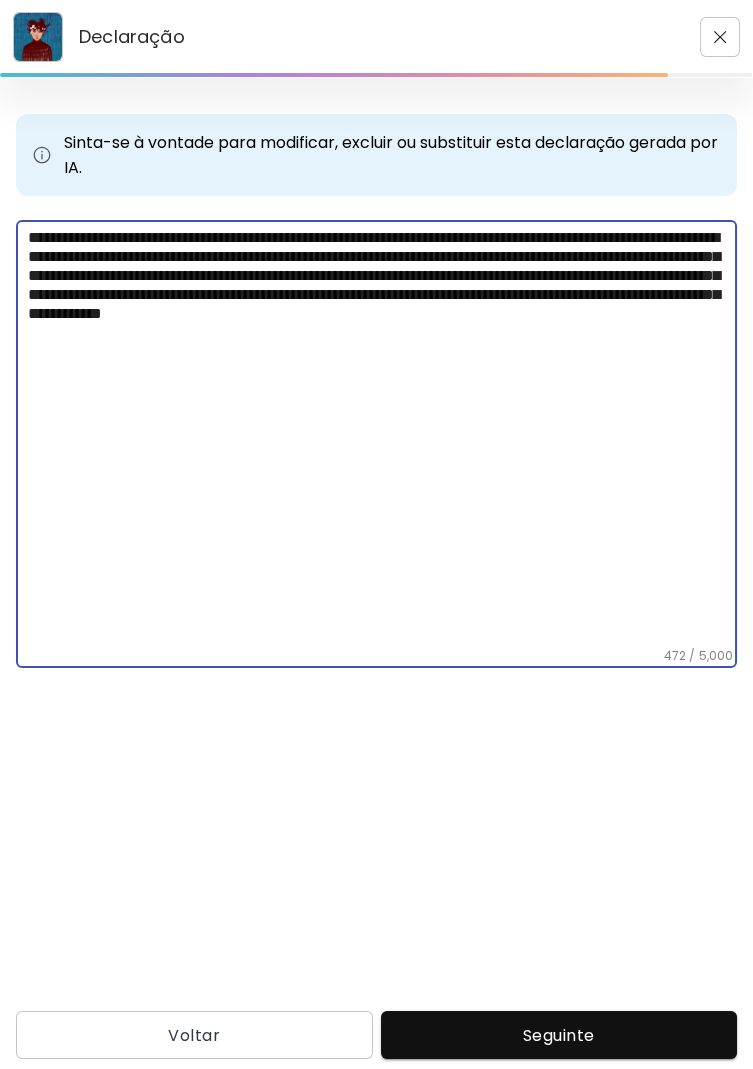 click on "**********" at bounding box center (382, 438) 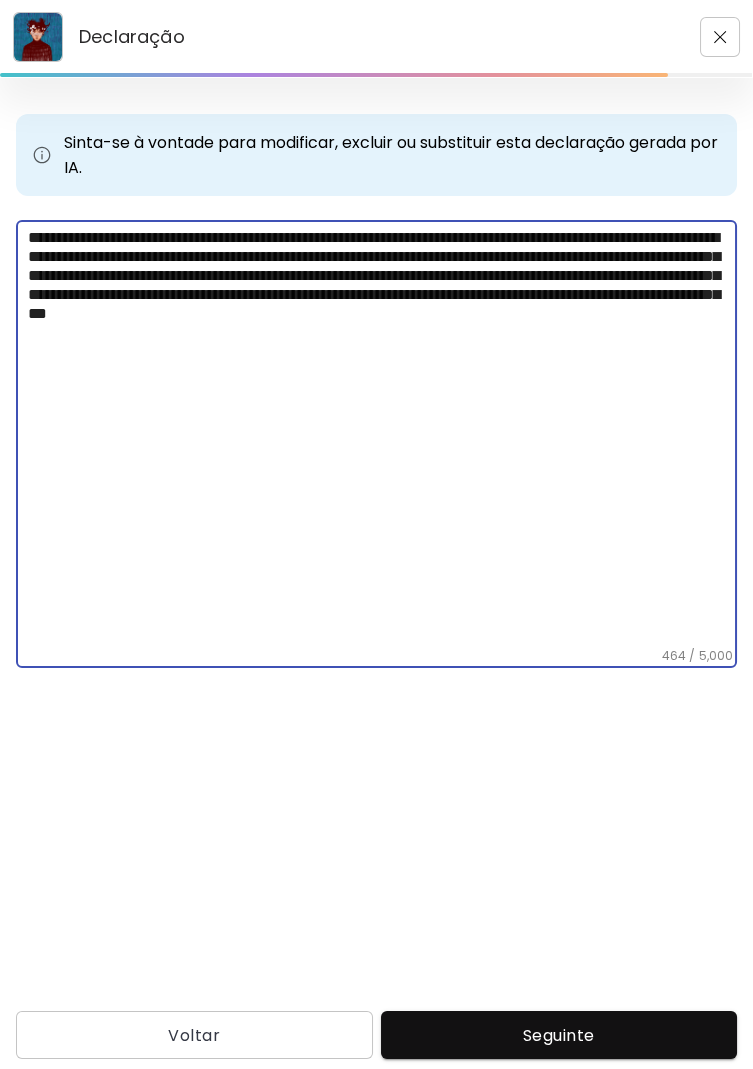 type on "**********" 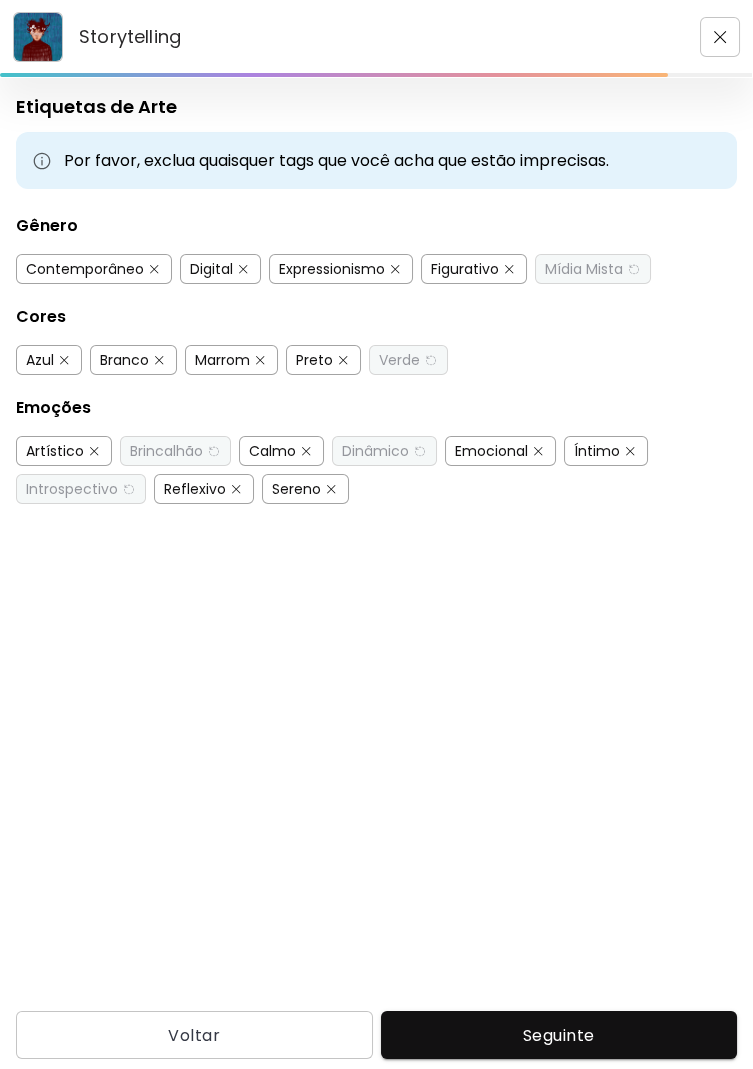 click on "Seguinte" at bounding box center (559, 1035) 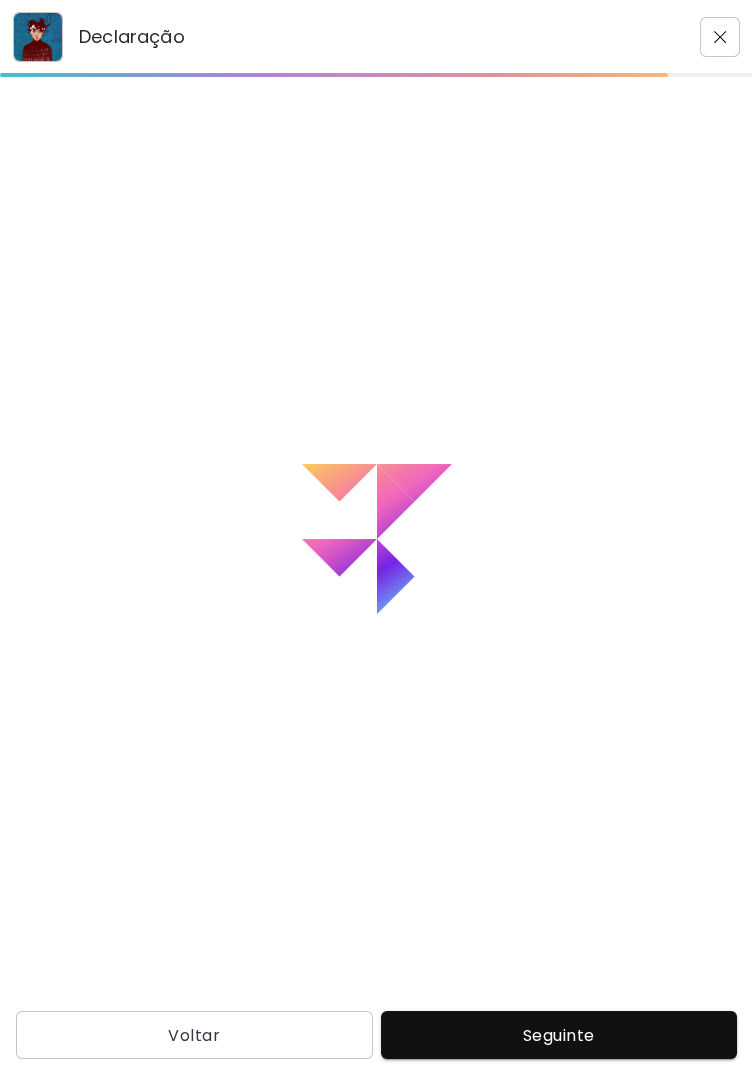 type on "**********" 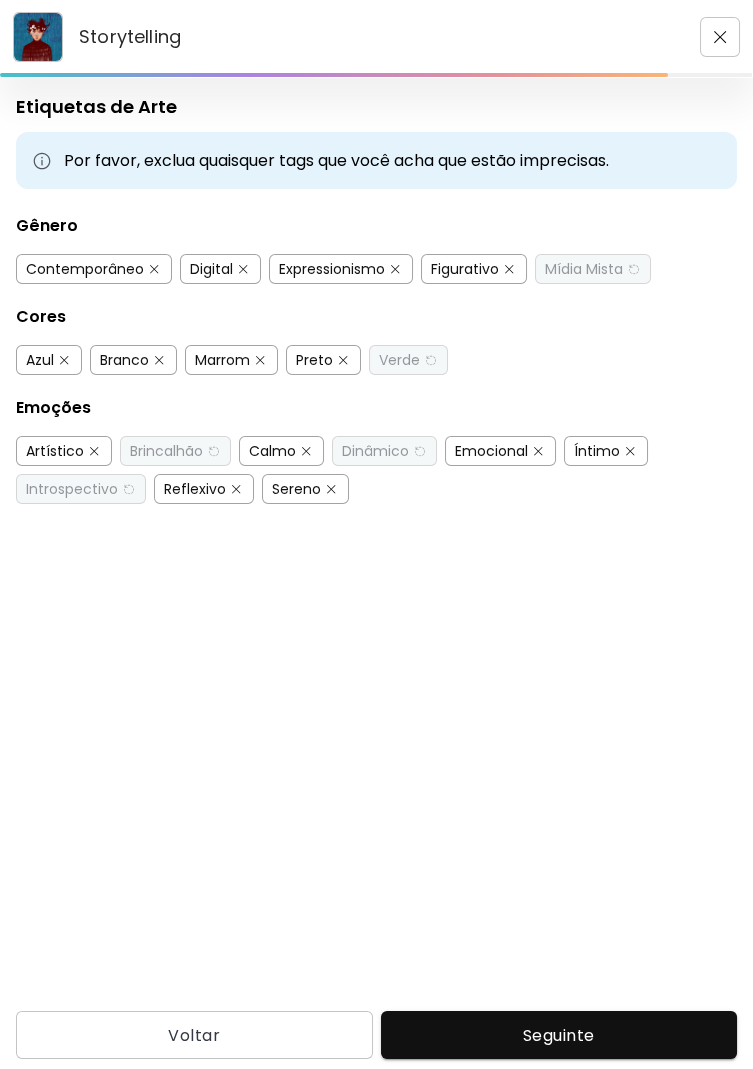 click on "Introspectivo" at bounding box center (72, 489) 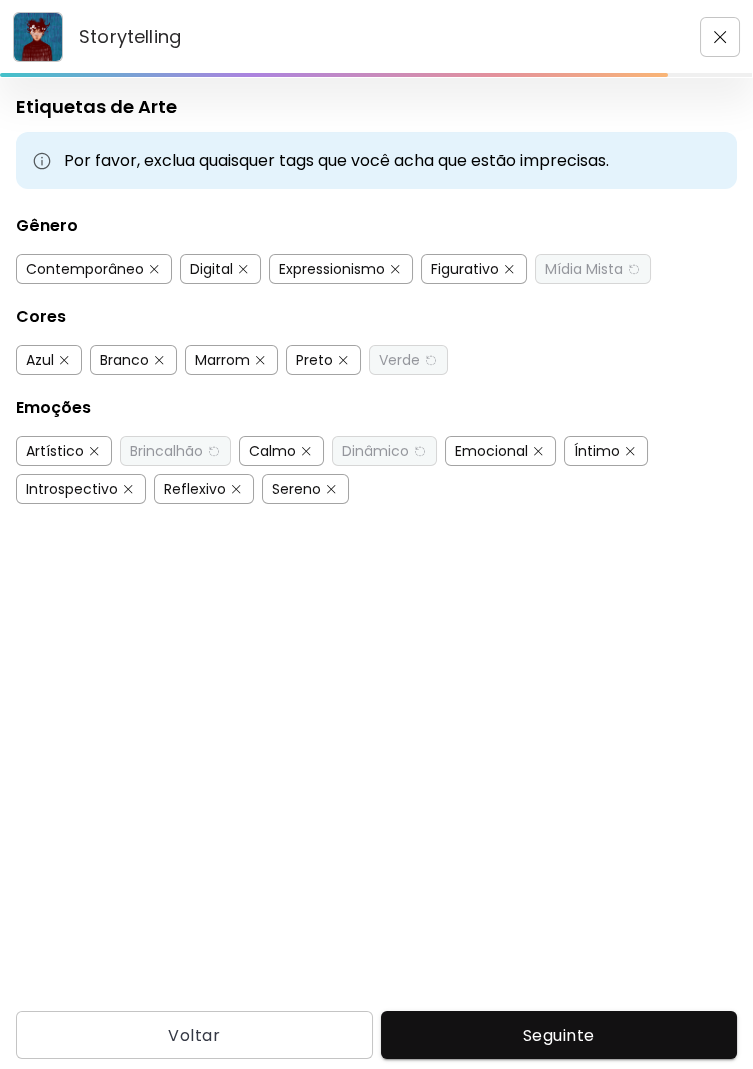 click on "Brincalhão" at bounding box center (166, 451) 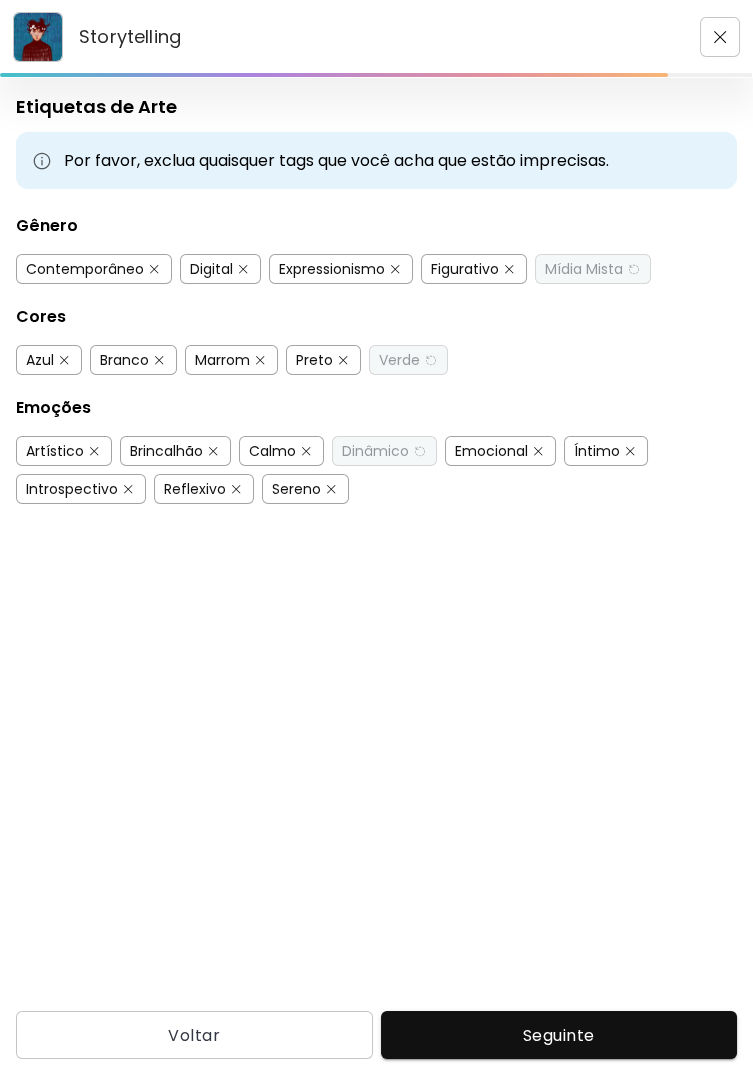 click on "Artístico" at bounding box center (55, 451) 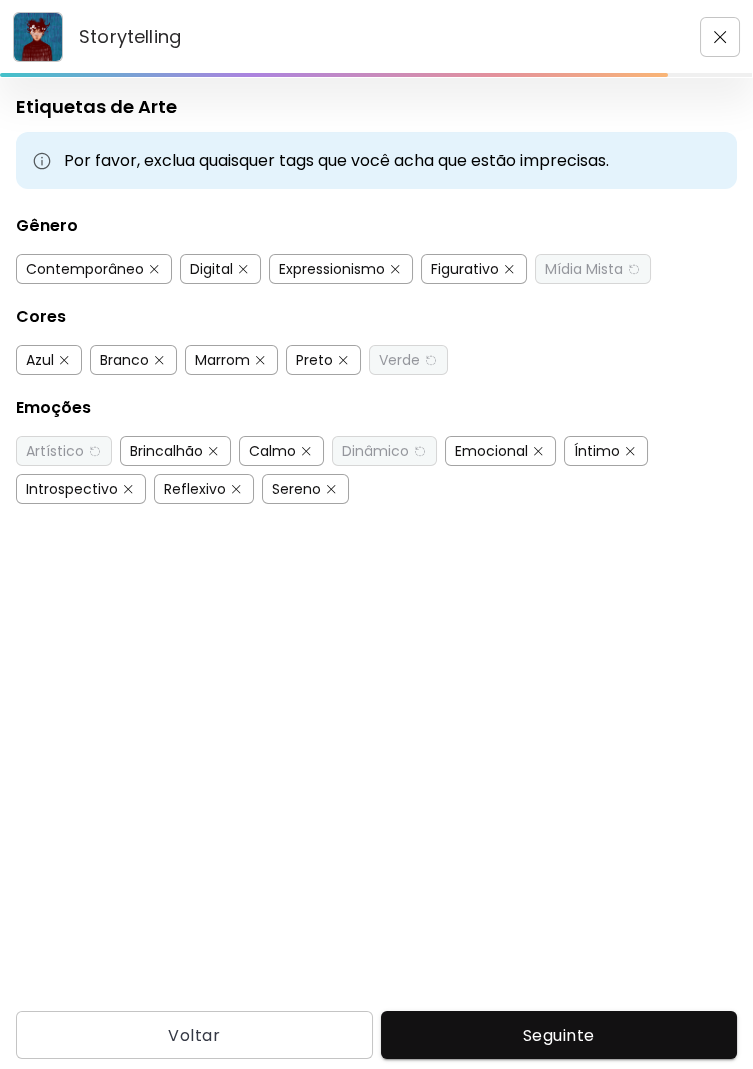 click on "Reflexivo" at bounding box center [195, 489] 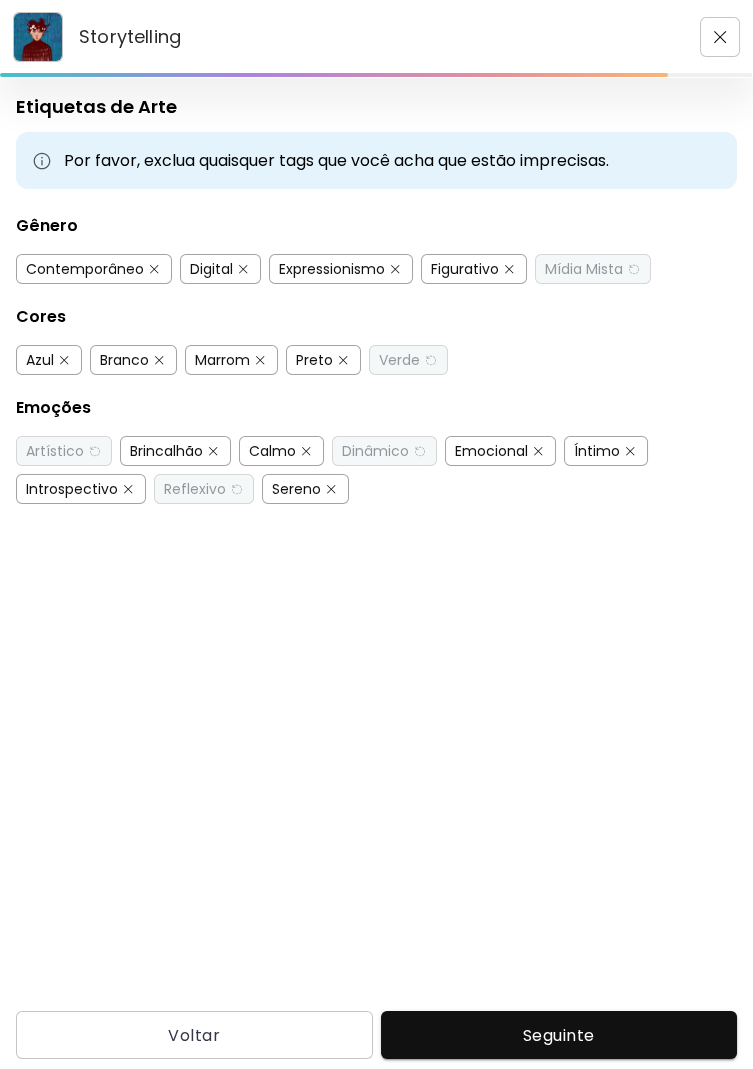 click on "Calmo" at bounding box center [272, 451] 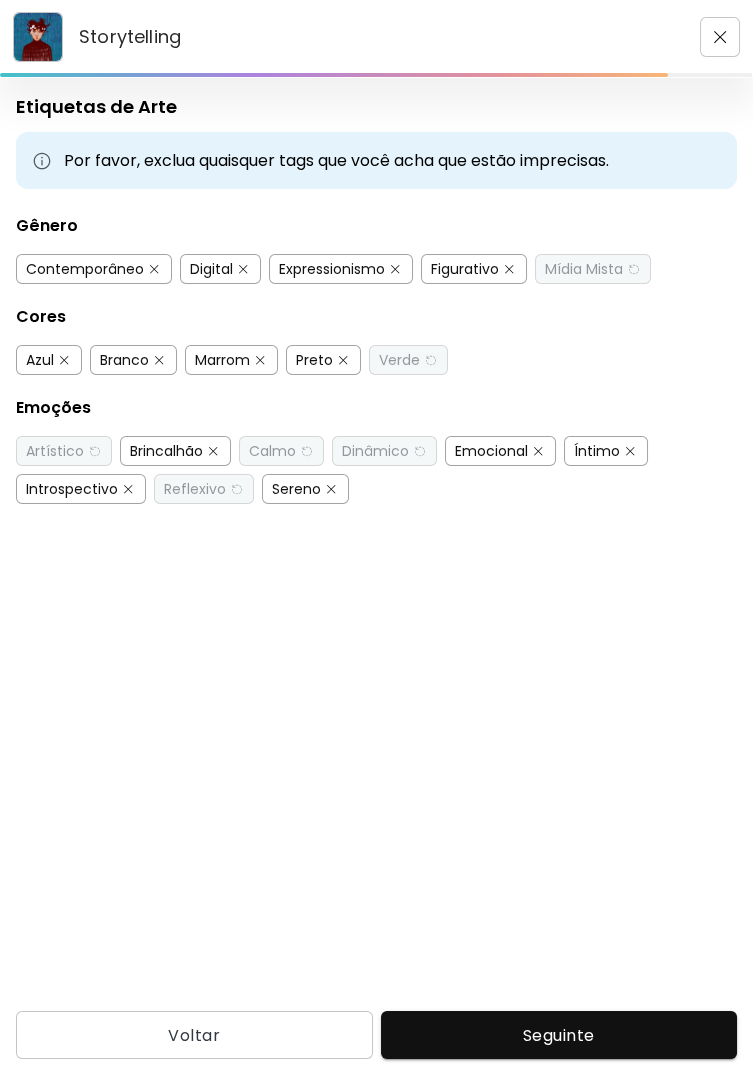 click on "Dinâmico" at bounding box center [375, 451] 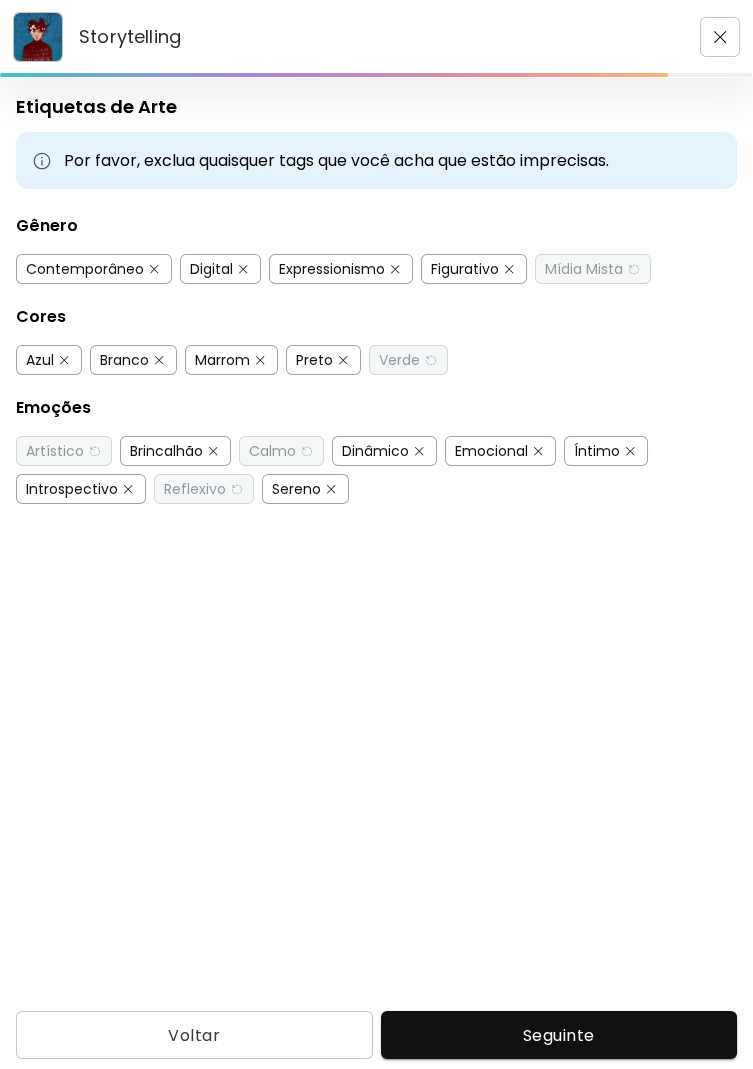 click on "Emocional" at bounding box center [491, 451] 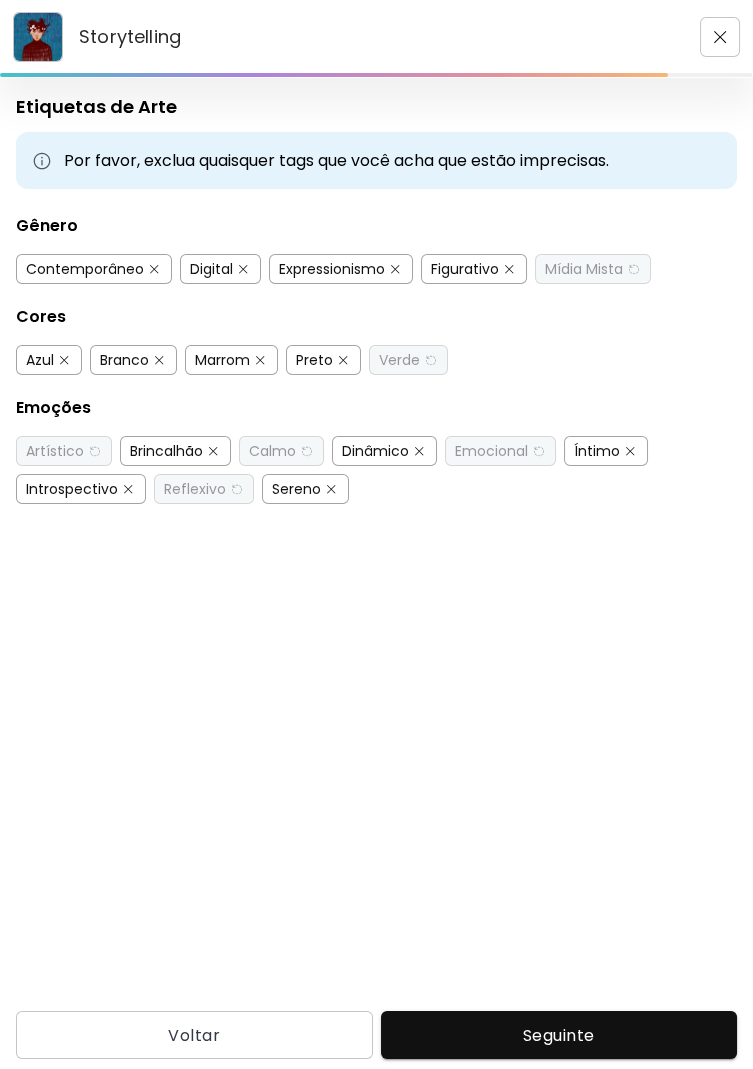click on "Íntimo" at bounding box center [597, 451] 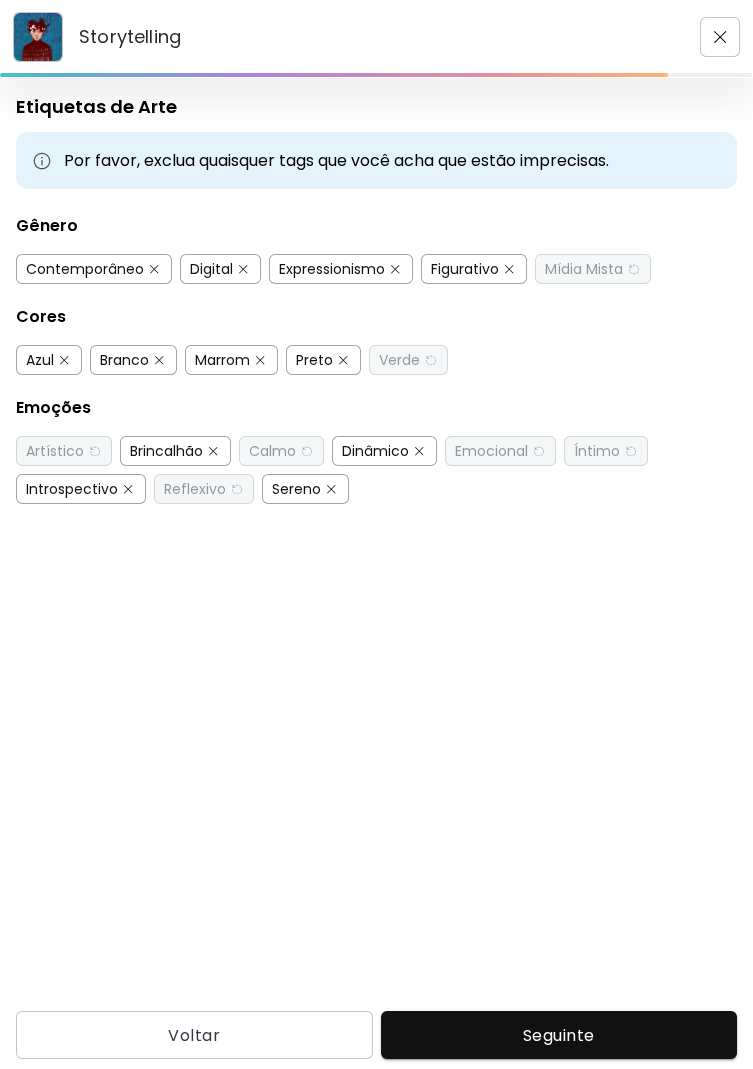 click on "Sereno" at bounding box center [296, 489] 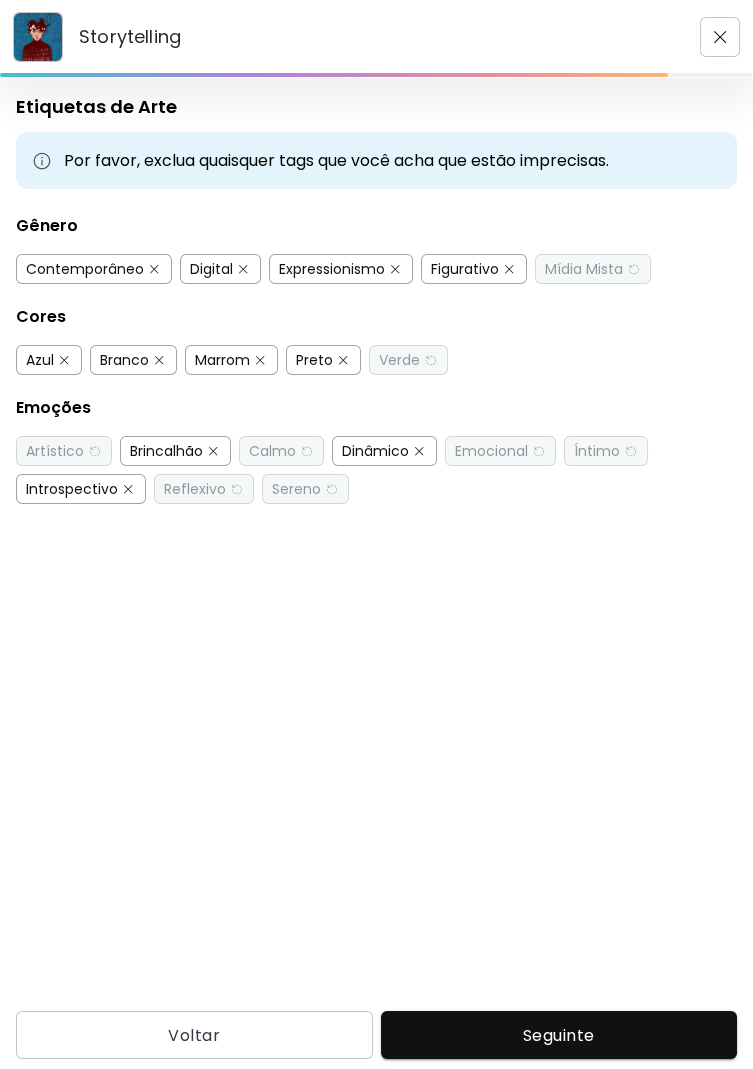 click on "Seguinte" at bounding box center [559, 1035] 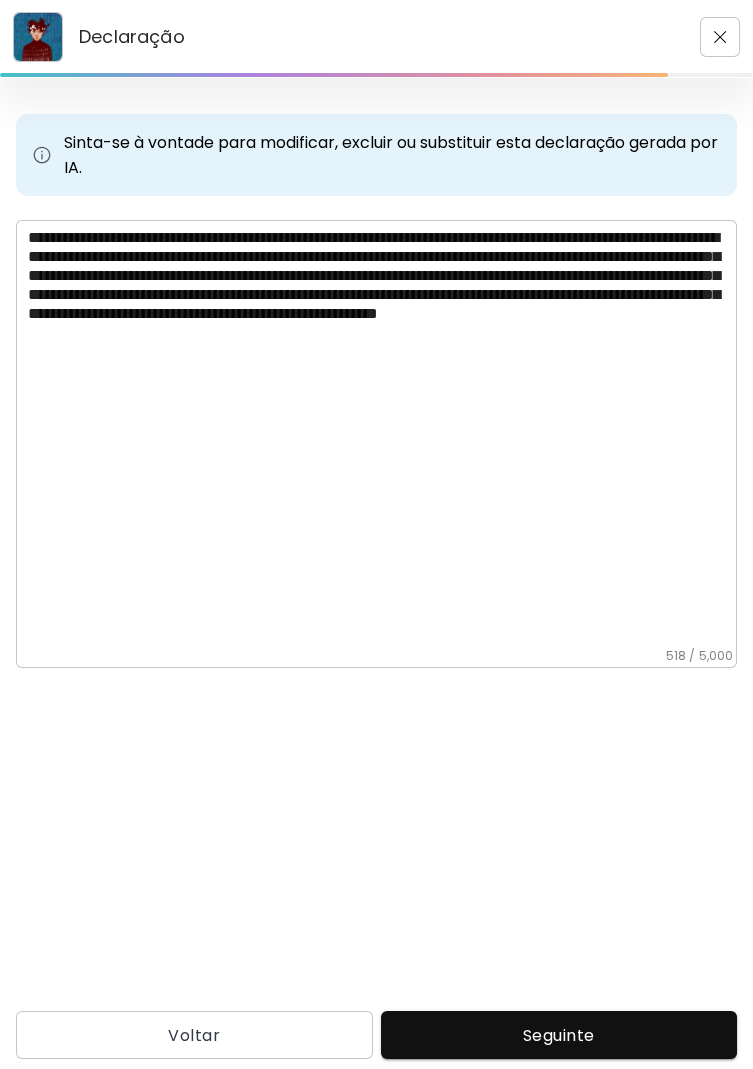 click on "**********" at bounding box center (382, 438) 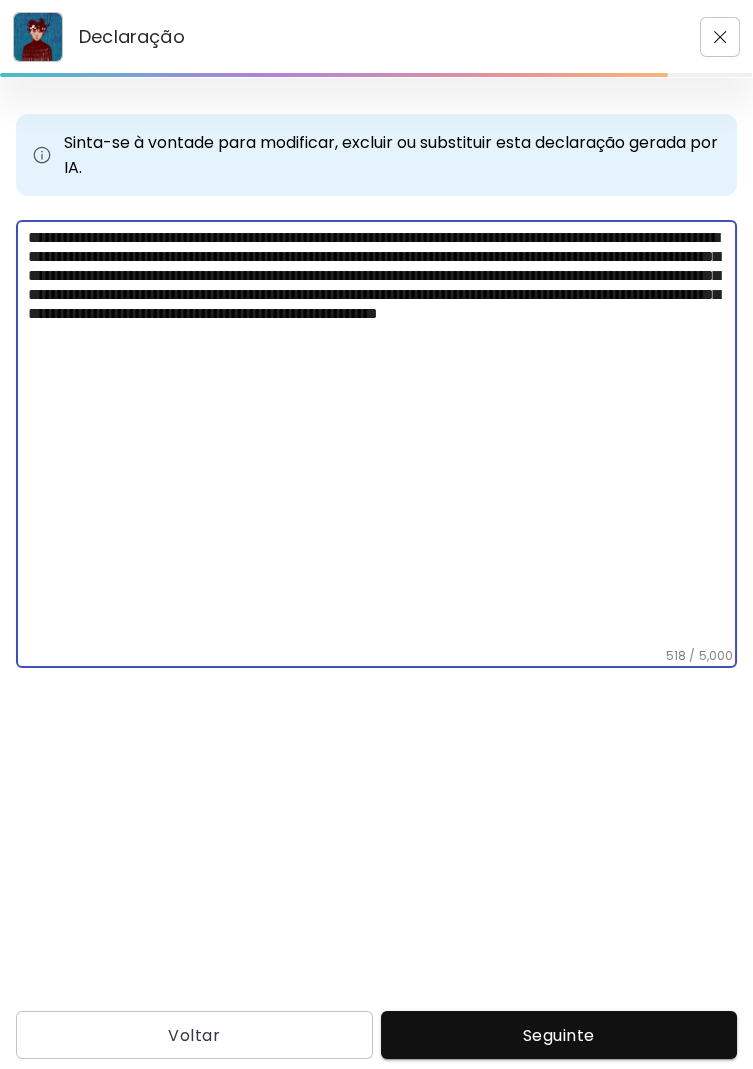 click on "**********" at bounding box center (382, 438) 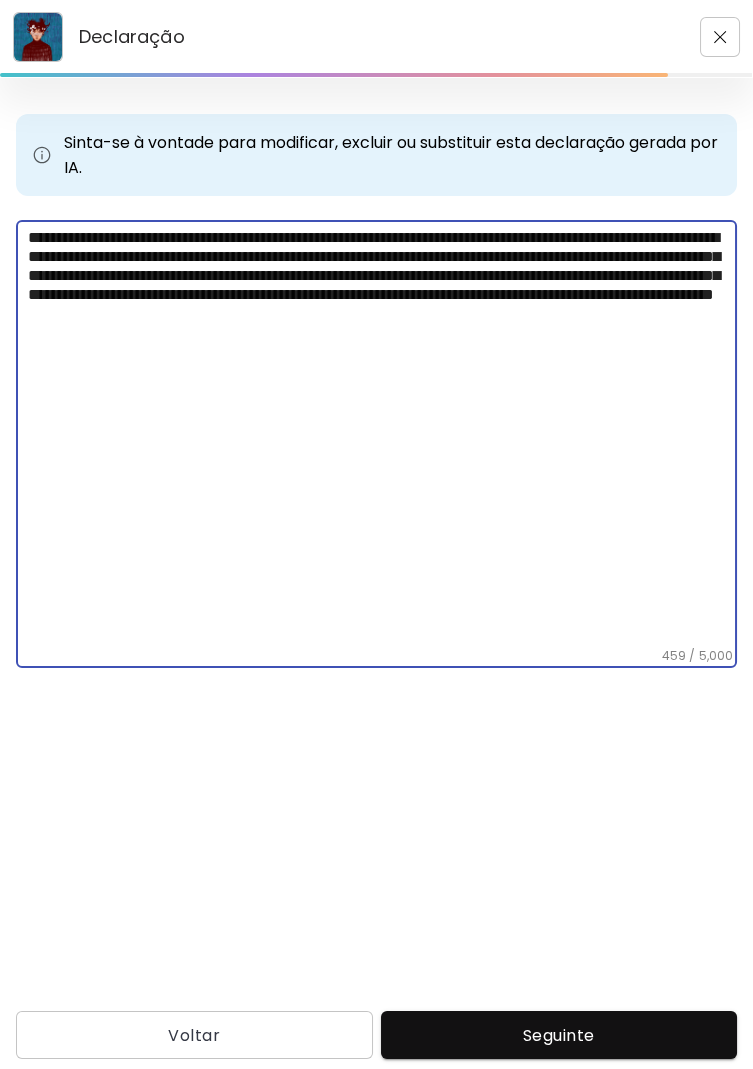 click on "**********" at bounding box center (382, 438) 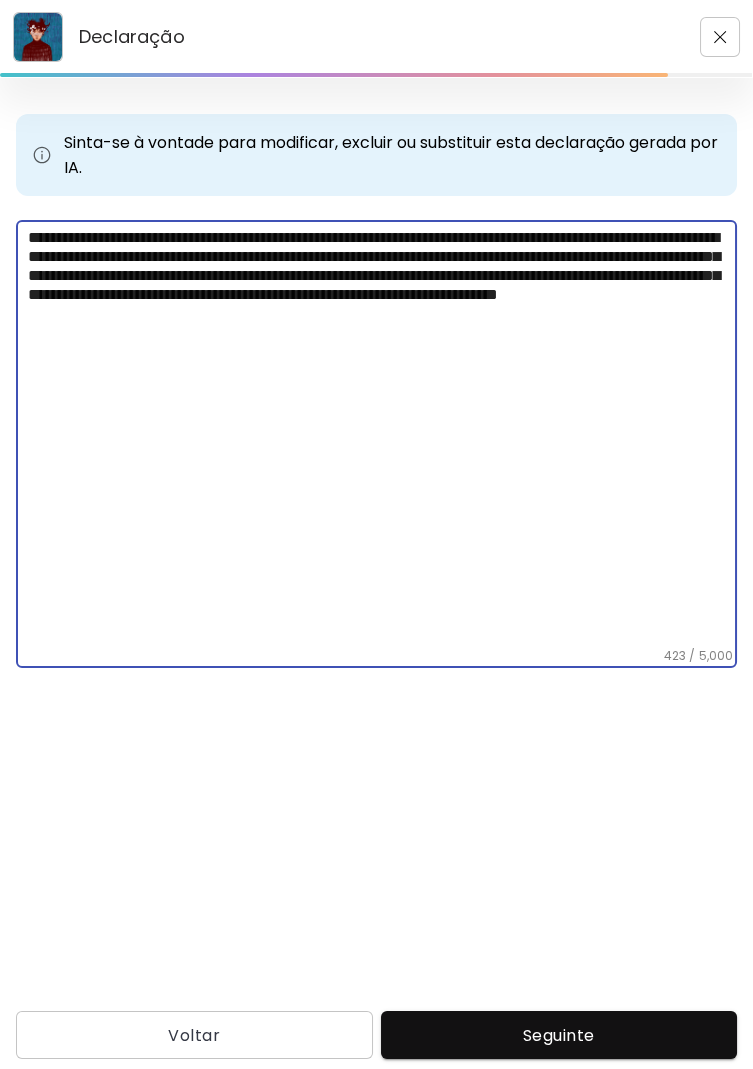type on "**********" 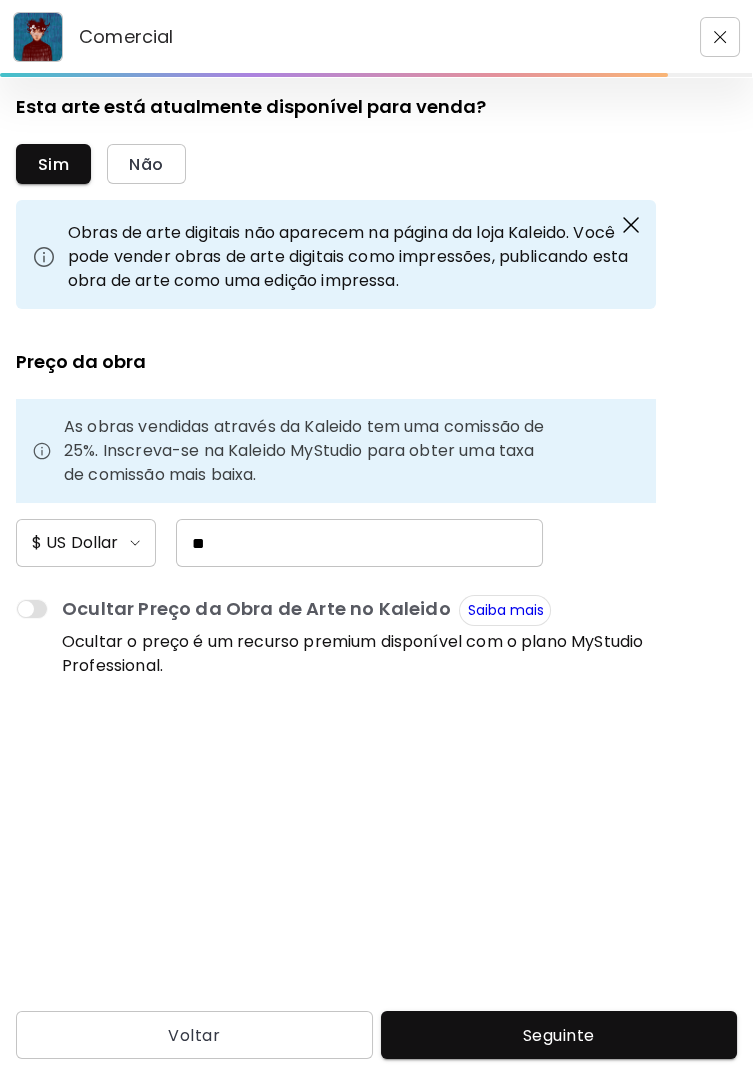 scroll, scrollTop: 0, scrollLeft: 0, axis: both 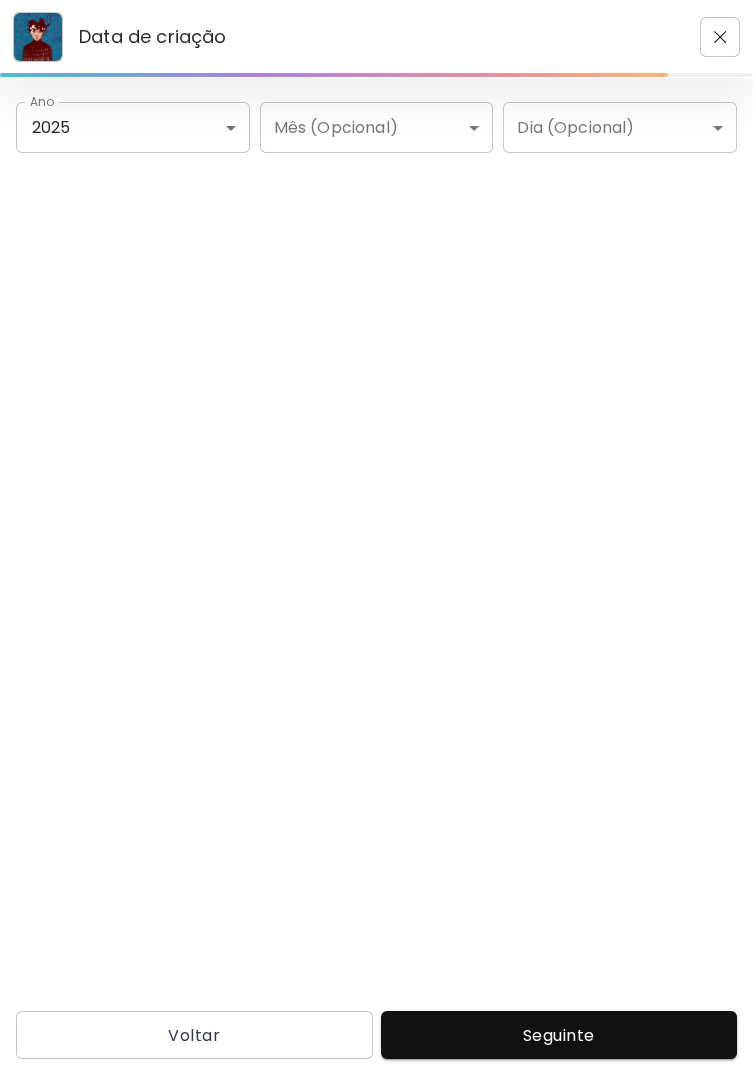 click at bounding box center [720, 37] 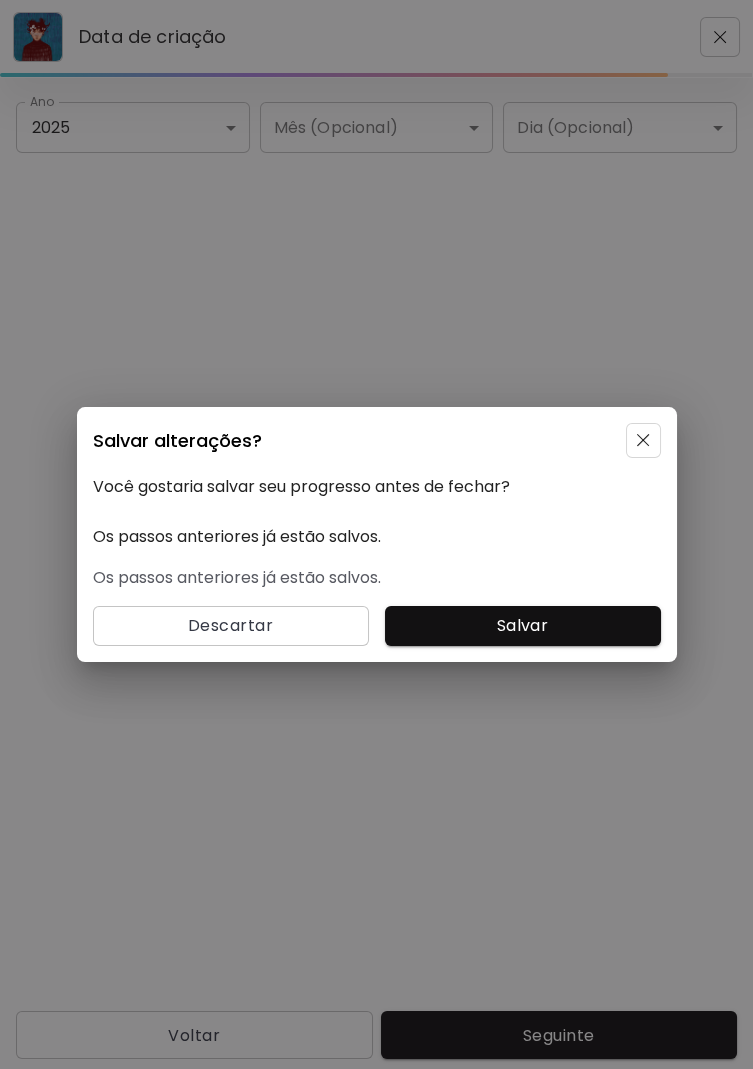 click on "Salvar" at bounding box center [523, 626] 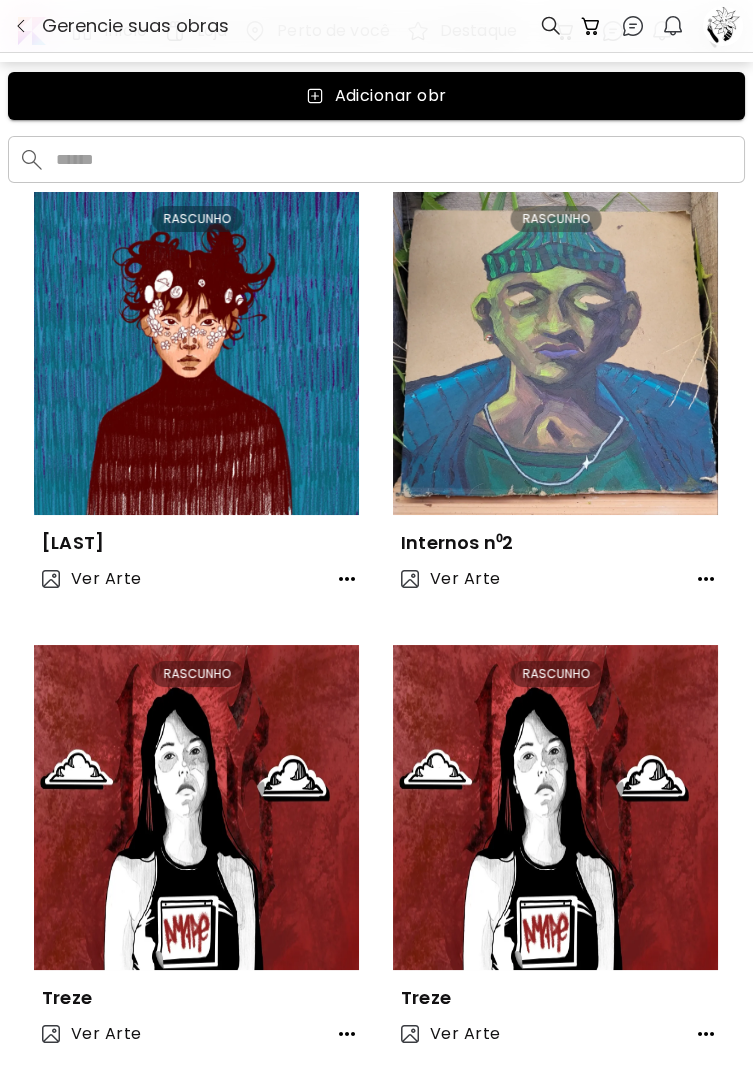 scroll, scrollTop: 0, scrollLeft: 0, axis: both 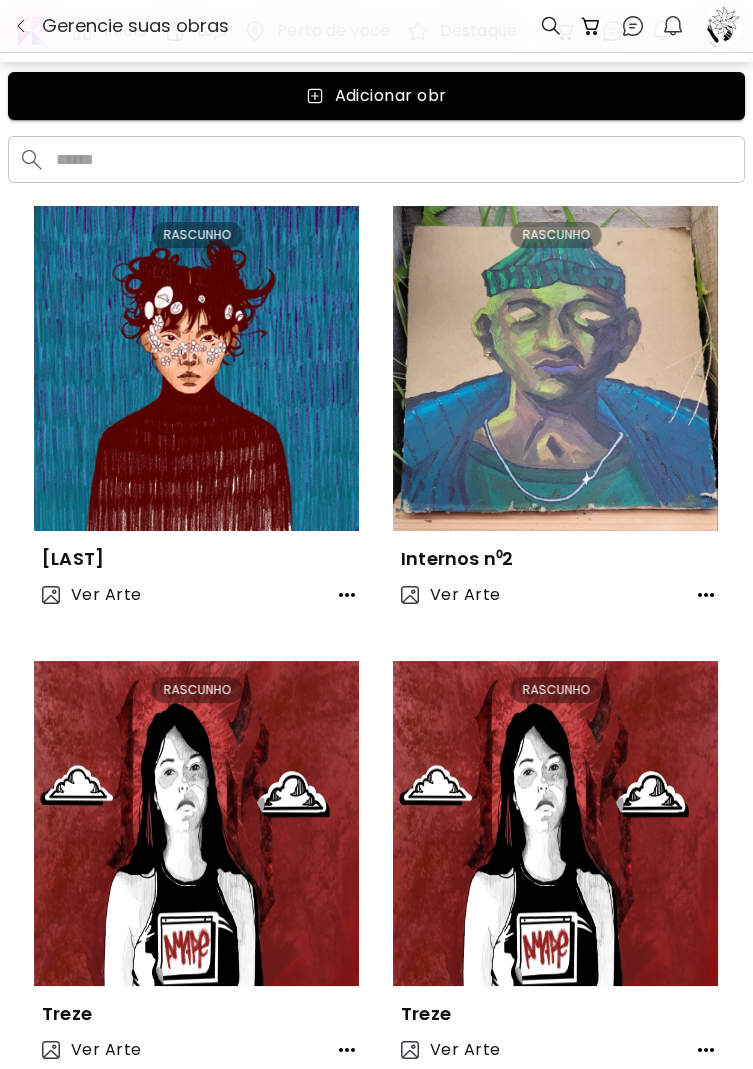 click at bounding box center [21, 26] 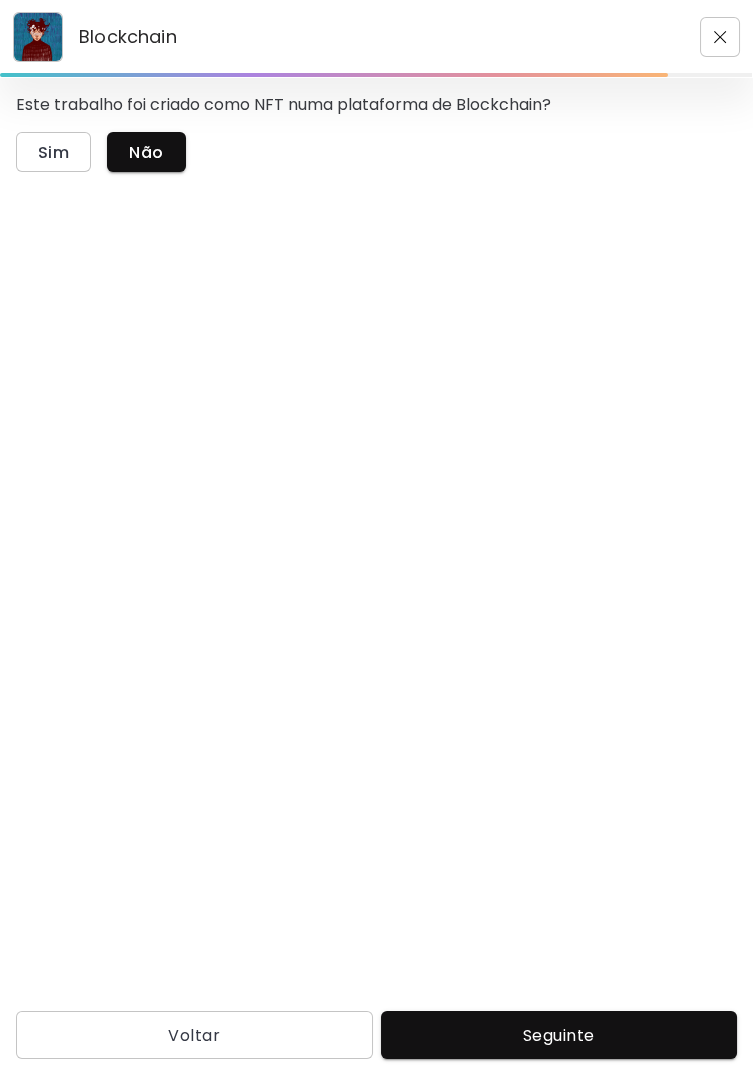 click at bounding box center [720, 37] 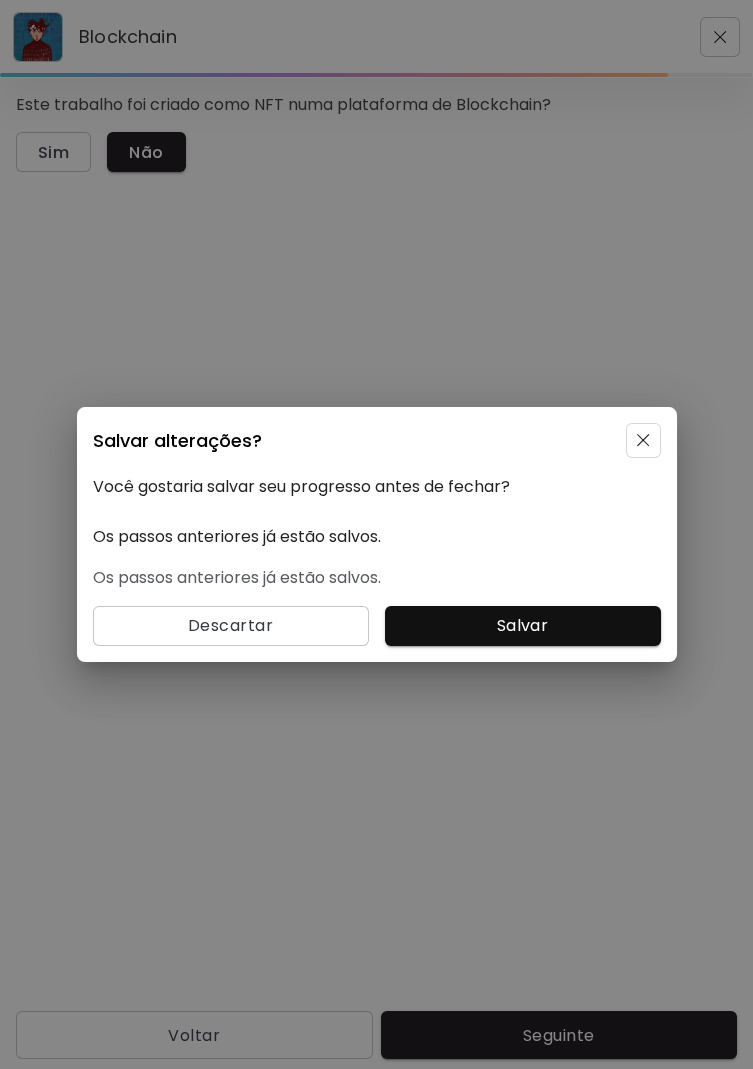 click on "Salvar" at bounding box center [523, 626] 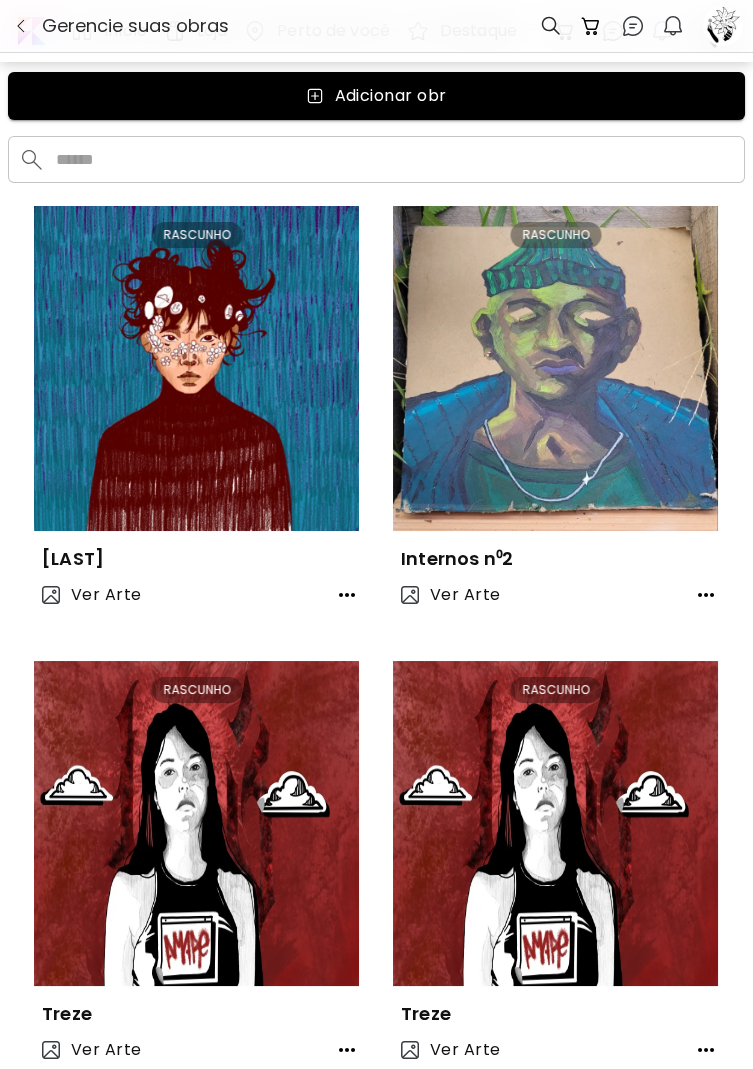 click at bounding box center [21, 26] 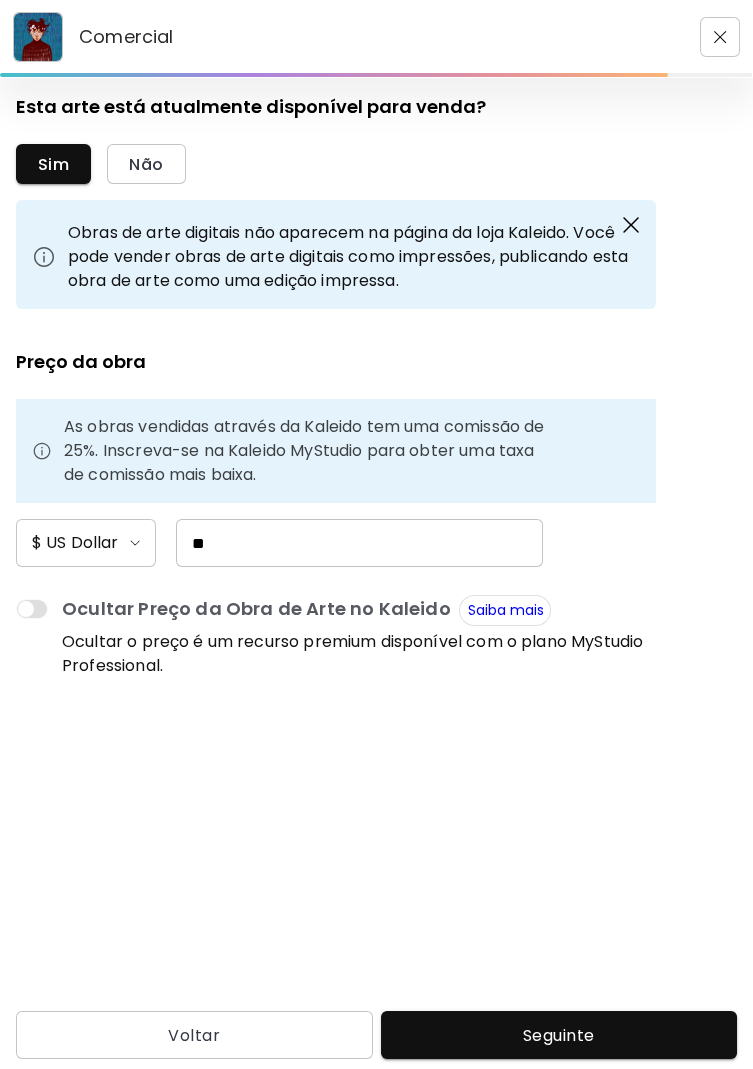 click at bounding box center (720, 37) 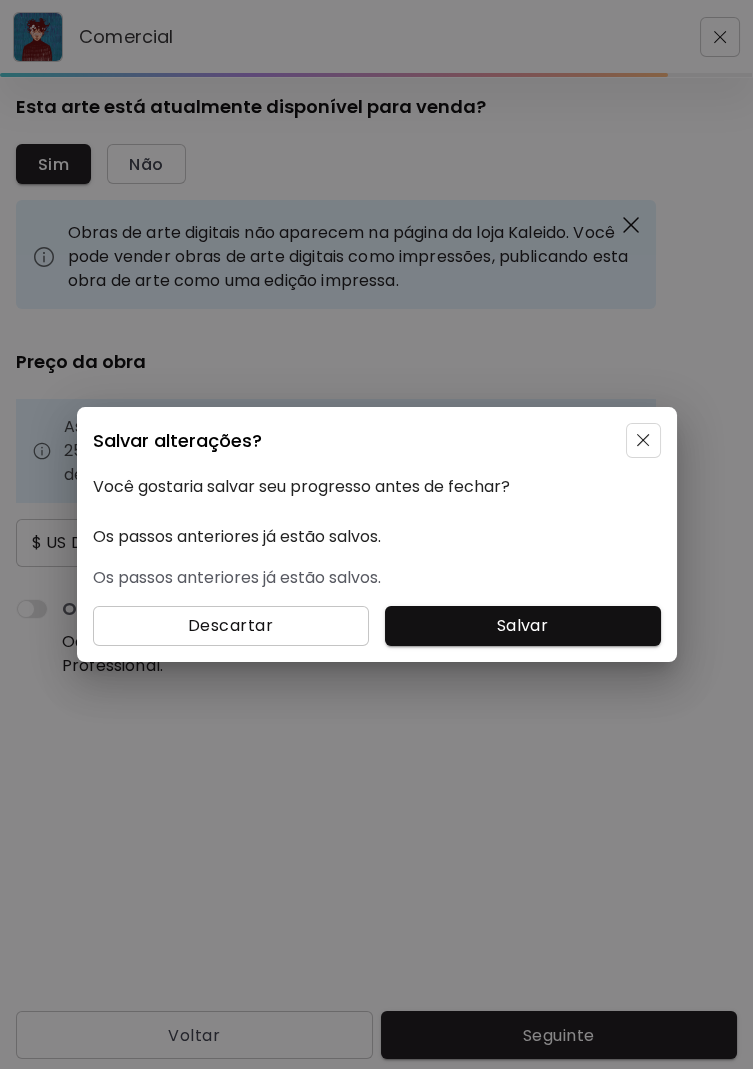 click on "Descartar" at bounding box center [231, 626] 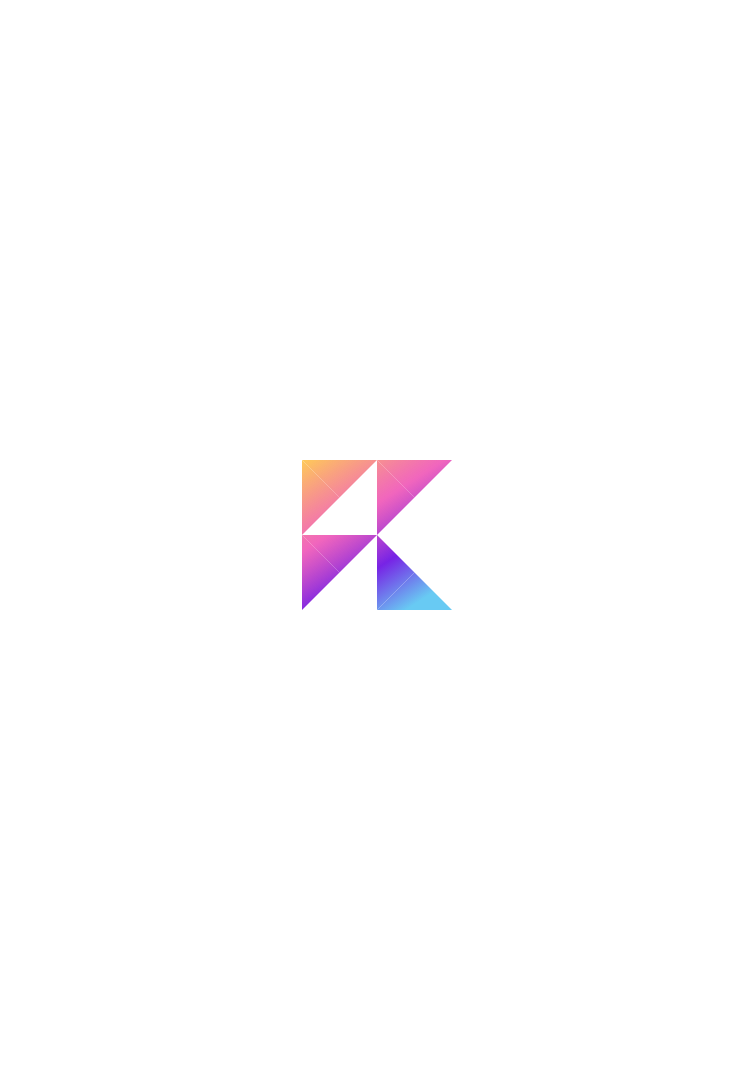 scroll, scrollTop: 0, scrollLeft: 0, axis: both 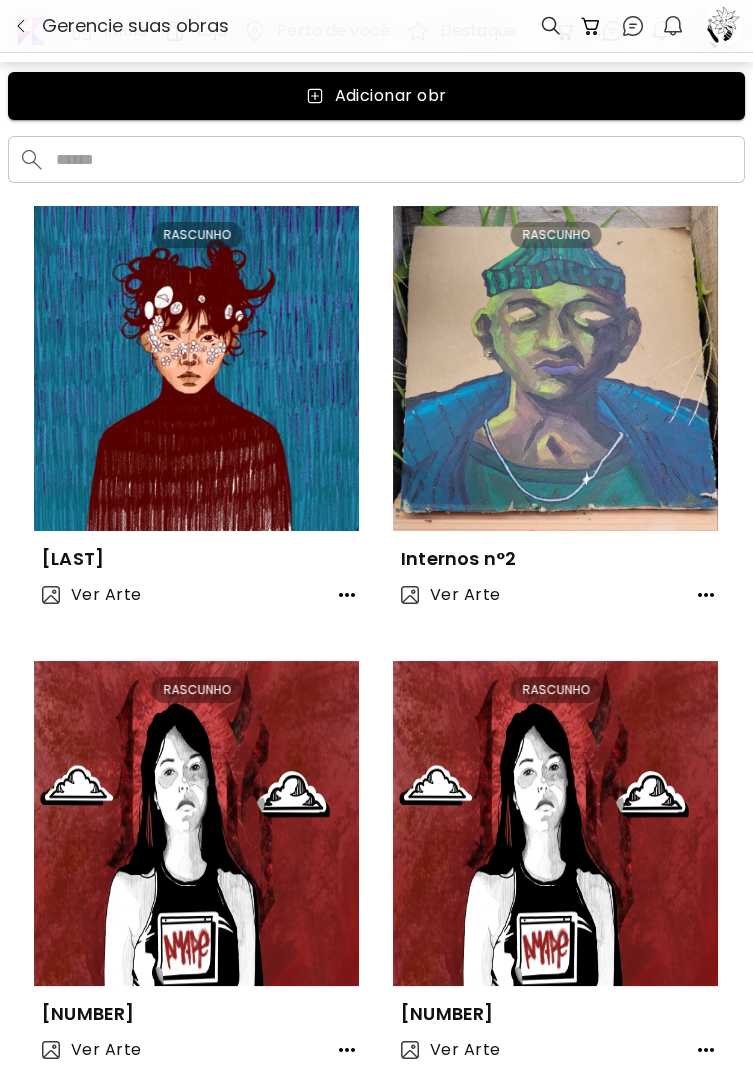 click at bounding box center (556, 26) 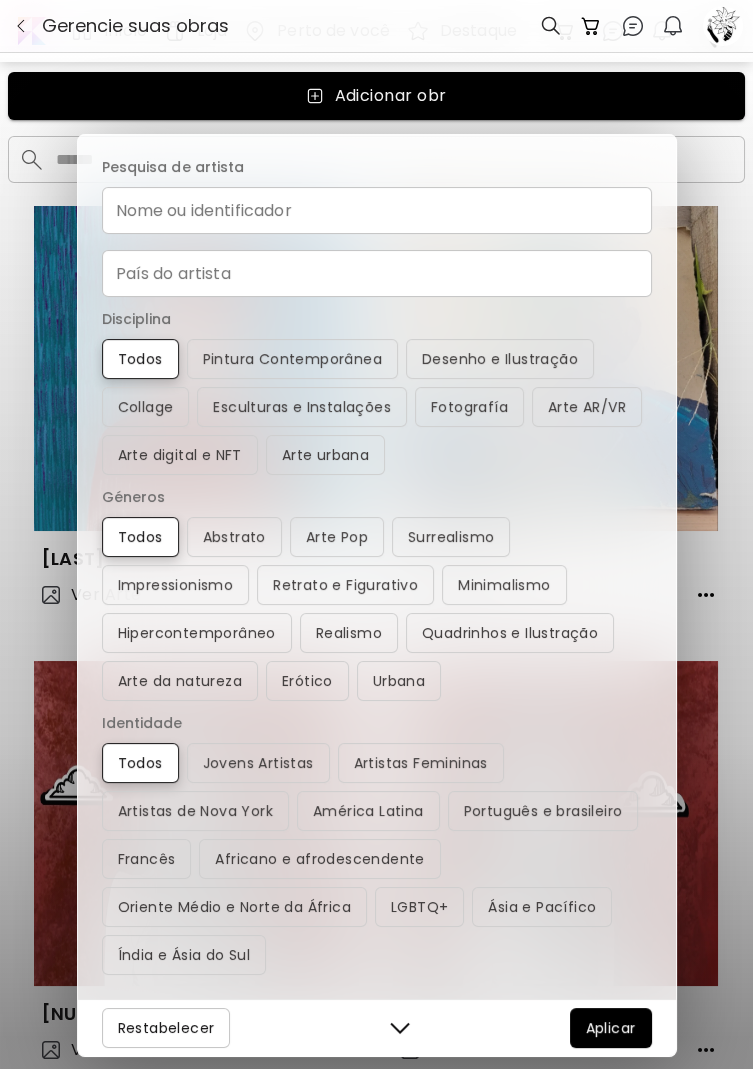 click on "Pesquisa de artista Nome ou identificador Nome ou identificador País do artista País do artista Disciplina Todos Pintura Contemporânea Desenho e Ilustração Collage Esculturas e Instalações Fotografía Arte AR/VR Arte digital e NFT Arte urbana Géneros Todos Abstrato Arte Pop Surrealismo Impressionismo Retrato e Figurativo Minimalismo Hipercontemporâneo  Realismo Quadrinhos e Ilustração Arte da natureza Erótico Urbana Identidade Todos Jovens Artistas Artistas Femininas Artistas de Nova York América Latina Português e brasileiro Francês Africano e afrodescendente Oriente Médio e Norte da África LGBTQ+ Ásia e Pacífico Índia e Ásia do Sul Restabelecer Aplicar" at bounding box center (376, 534) 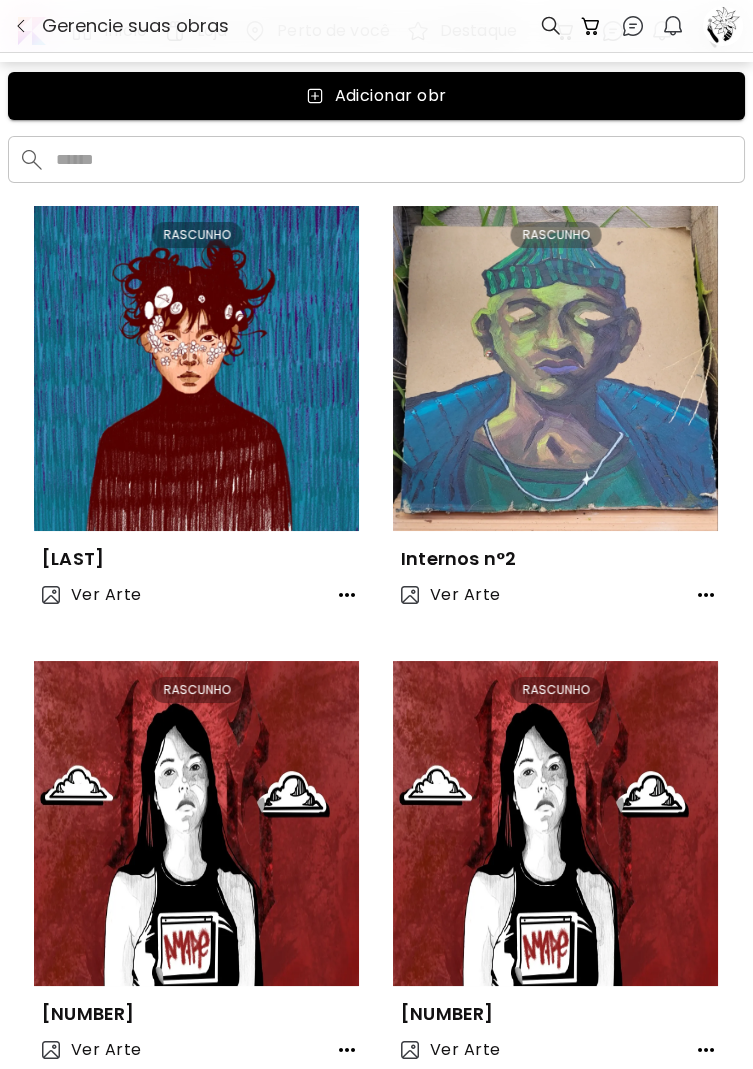 click at bounding box center (591, 26) 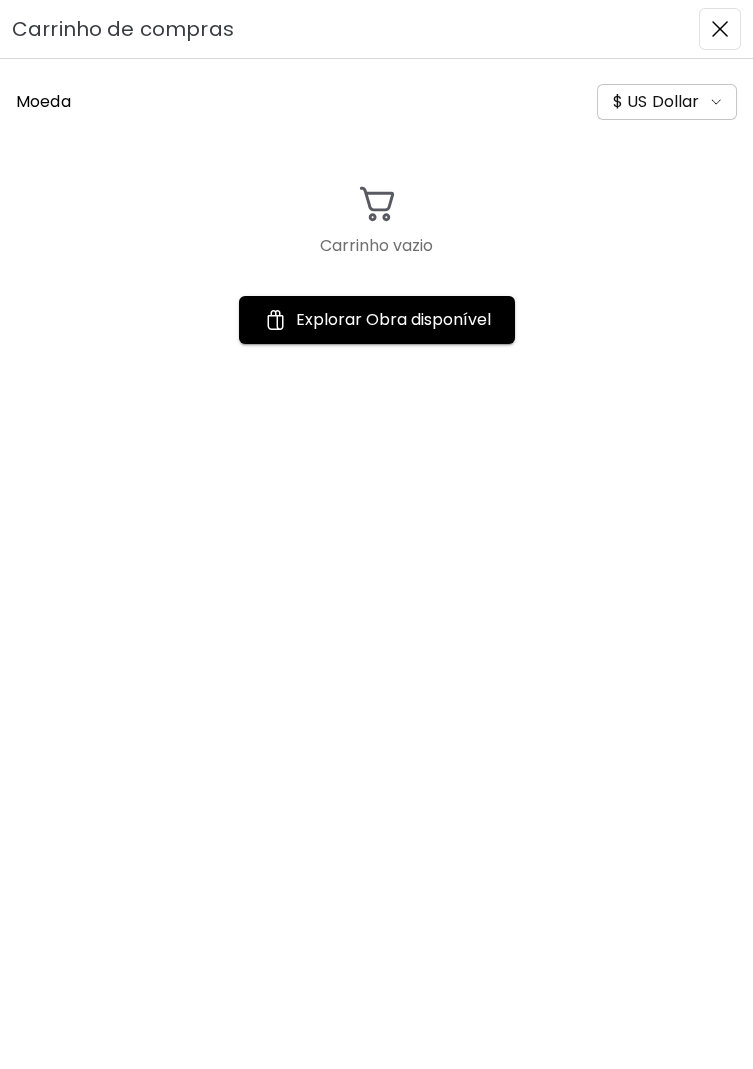click at bounding box center (720, 29) 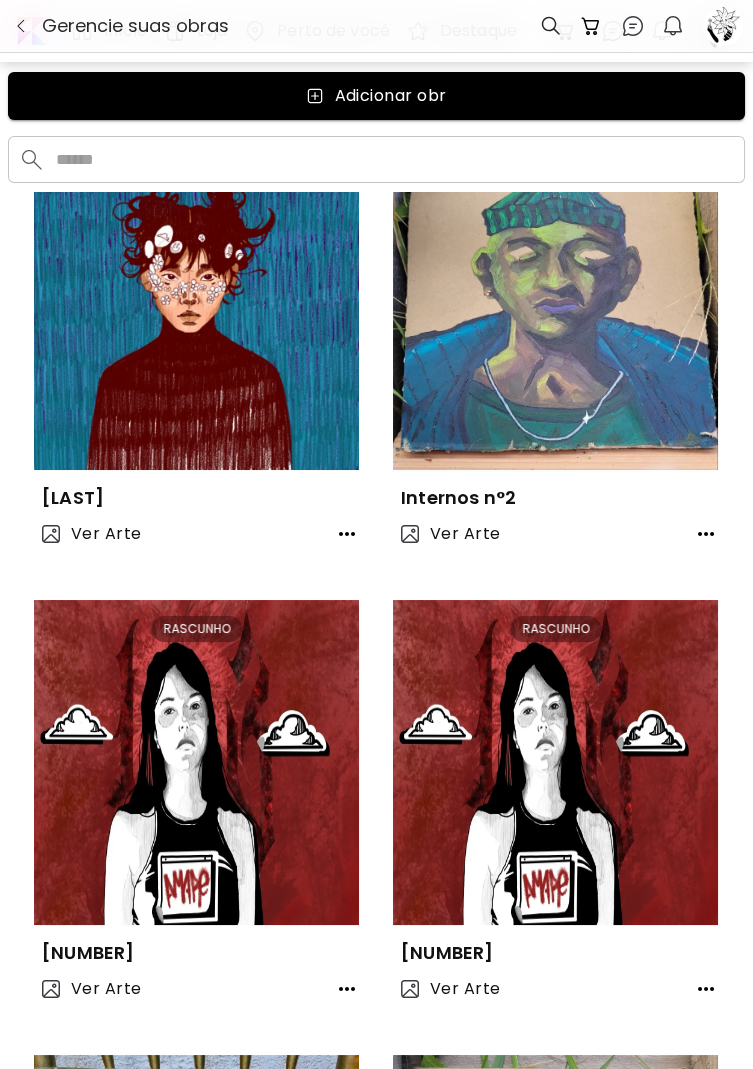 scroll, scrollTop: 0, scrollLeft: 0, axis: both 